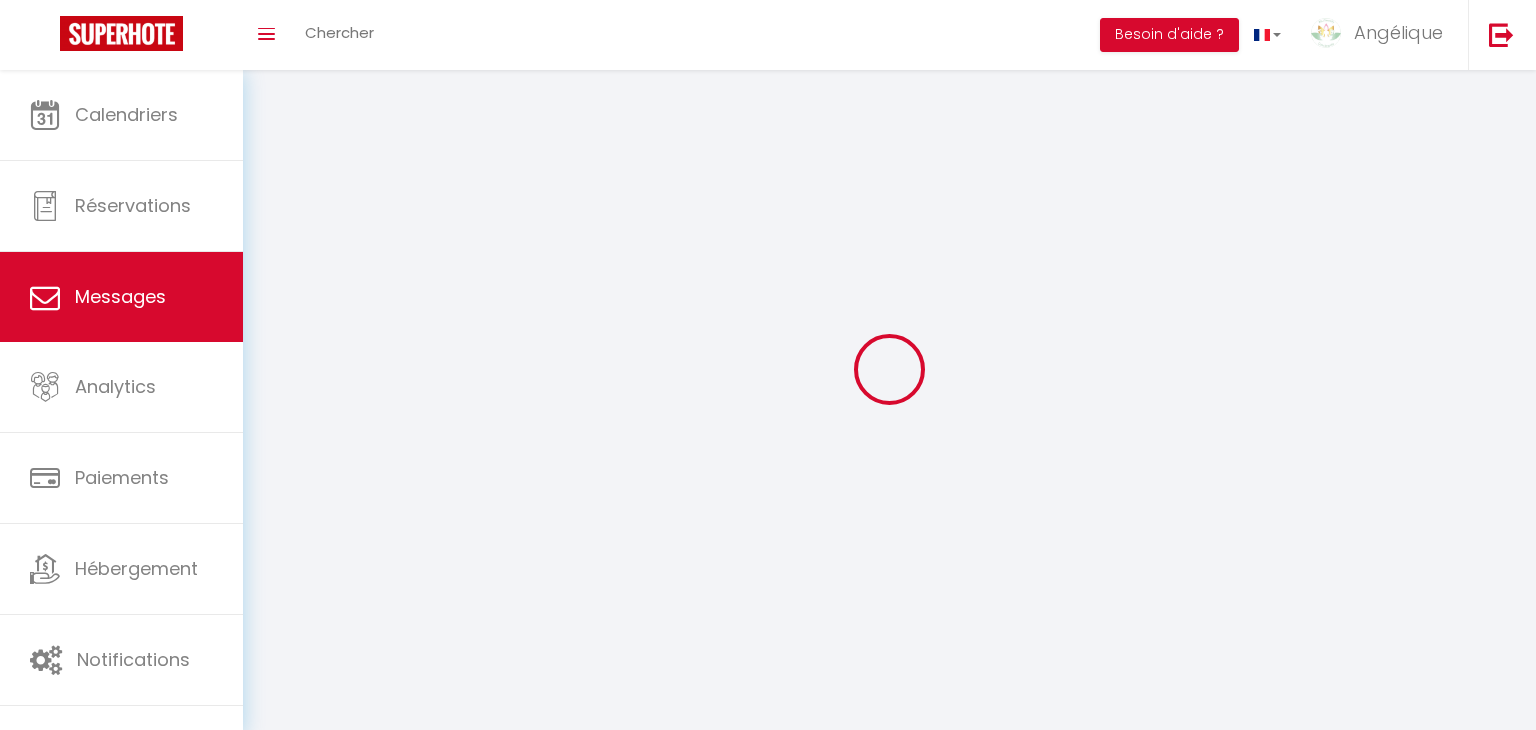 select on "message" 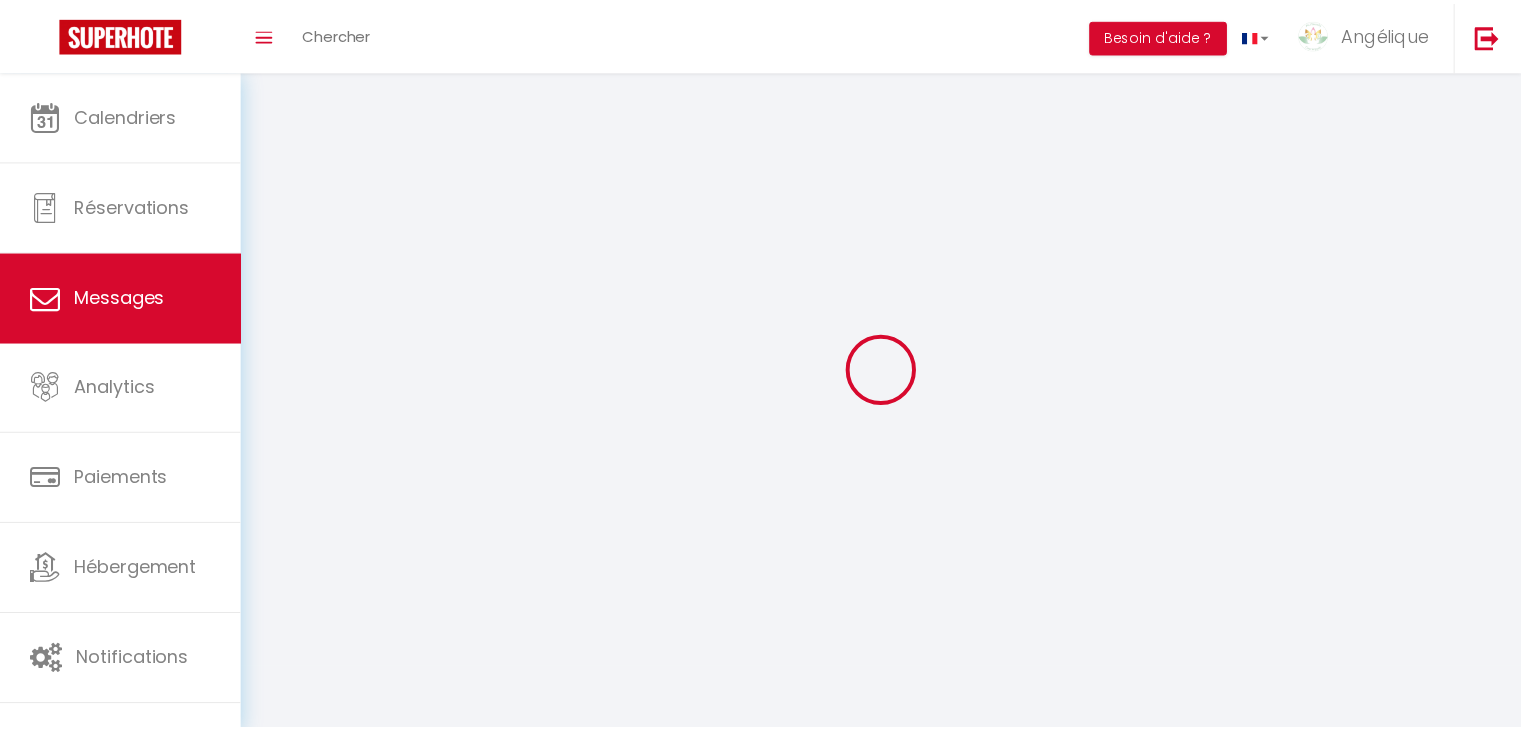 scroll, scrollTop: 0, scrollLeft: 0, axis: both 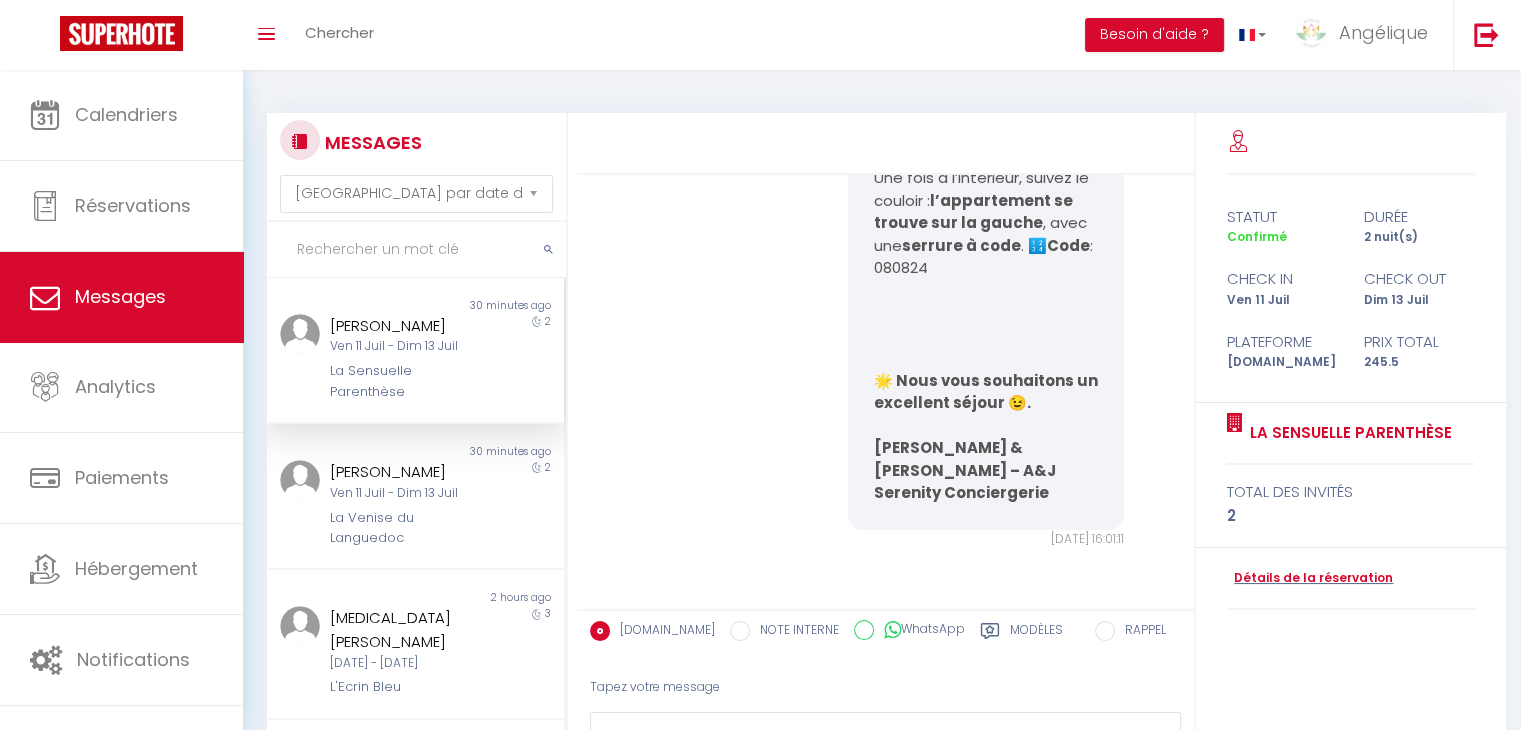 click on "La Sensuelle Parenthèse" at bounding box center (403, 381) 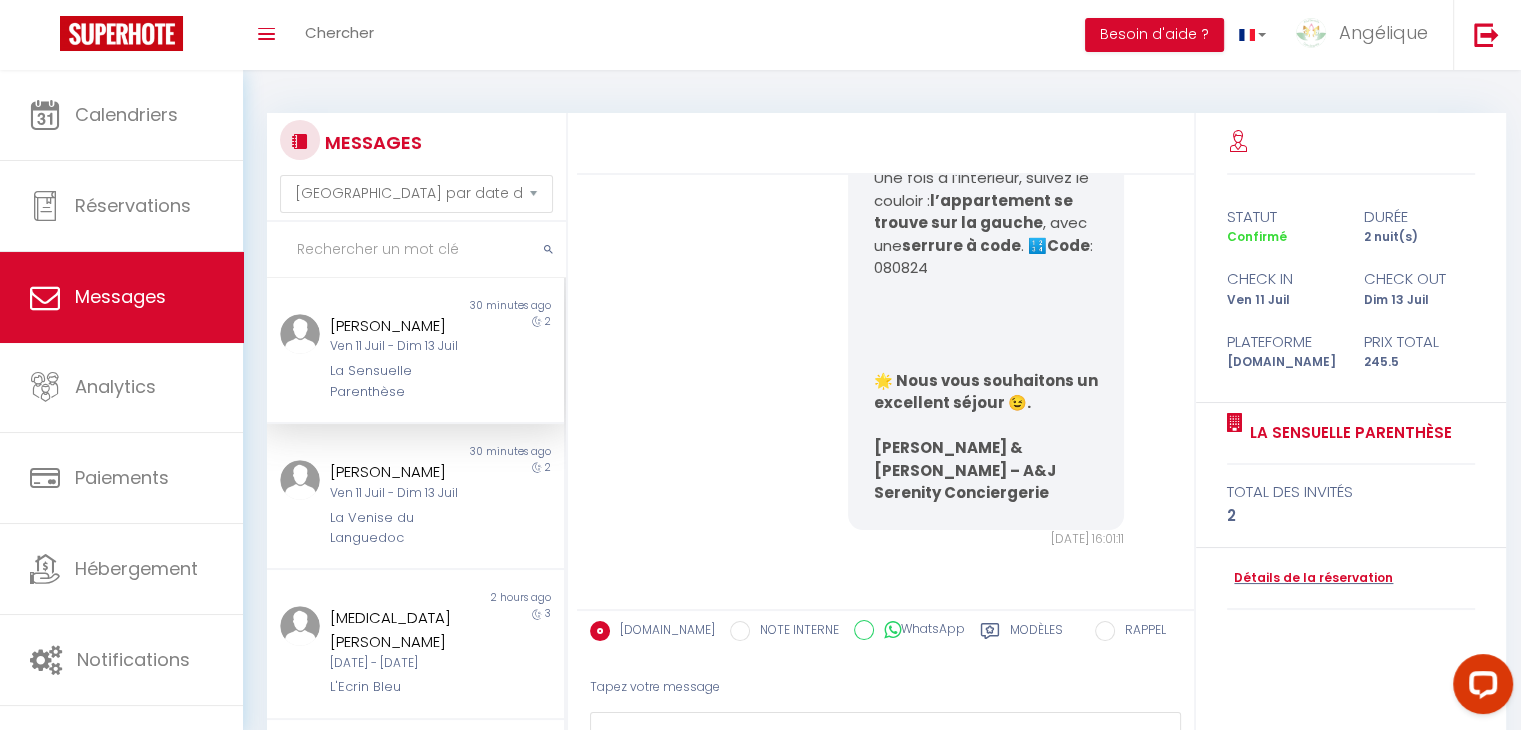 scroll, scrollTop: 0, scrollLeft: 0, axis: both 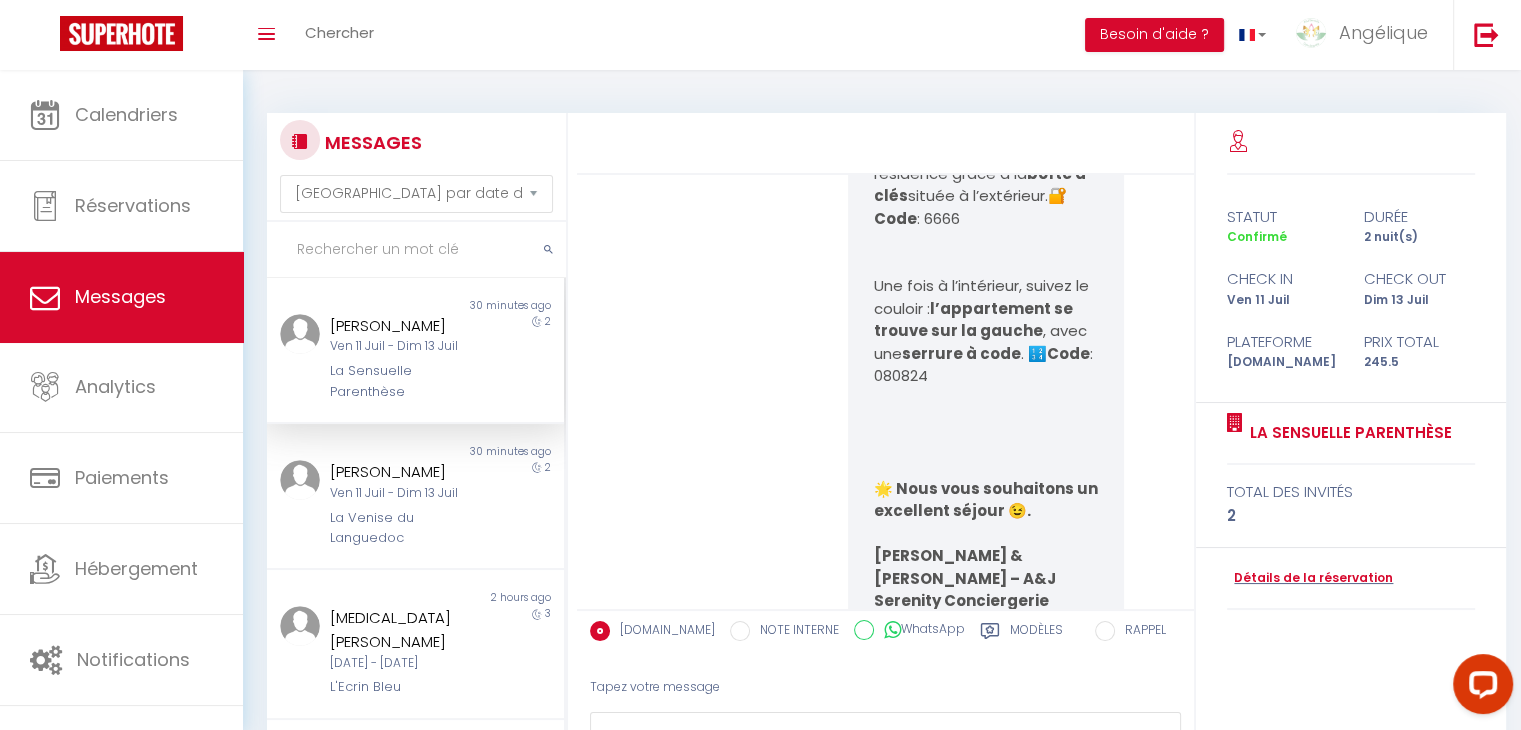 click on "Plan du parking" at bounding box center (948, -75) 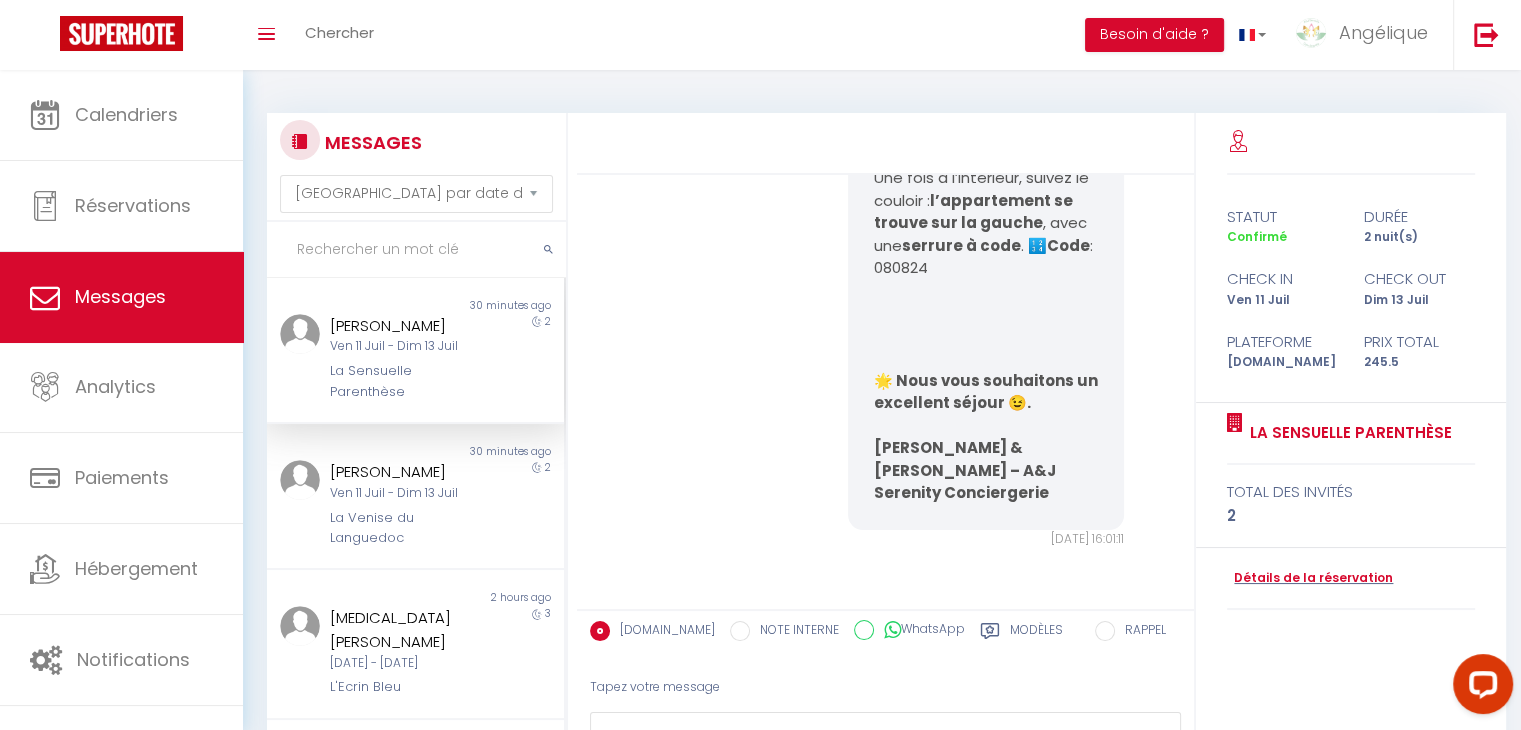 scroll, scrollTop: 7742, scrollLeft: 0, axis: vertical 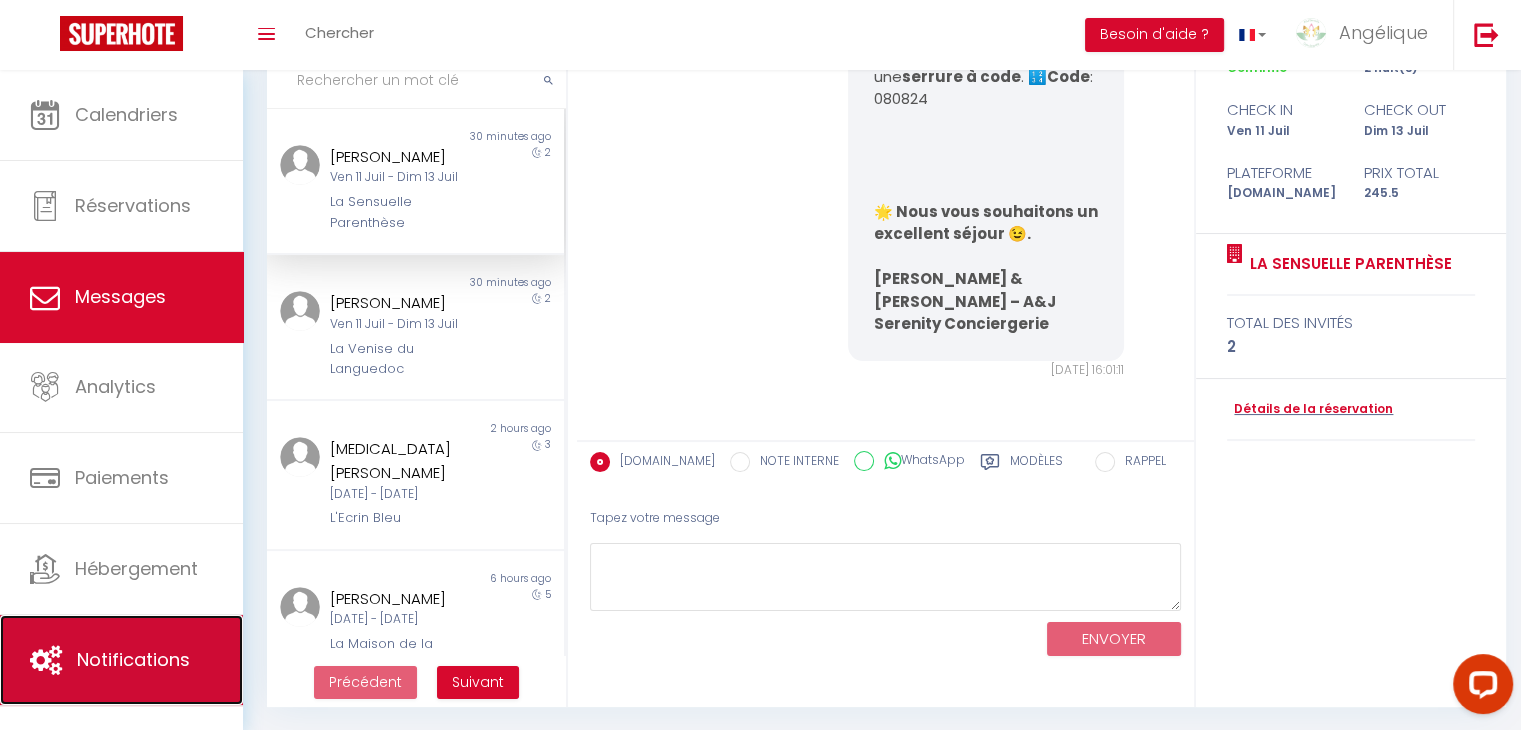 click on "Notifications" at bounding box center (133, 659) 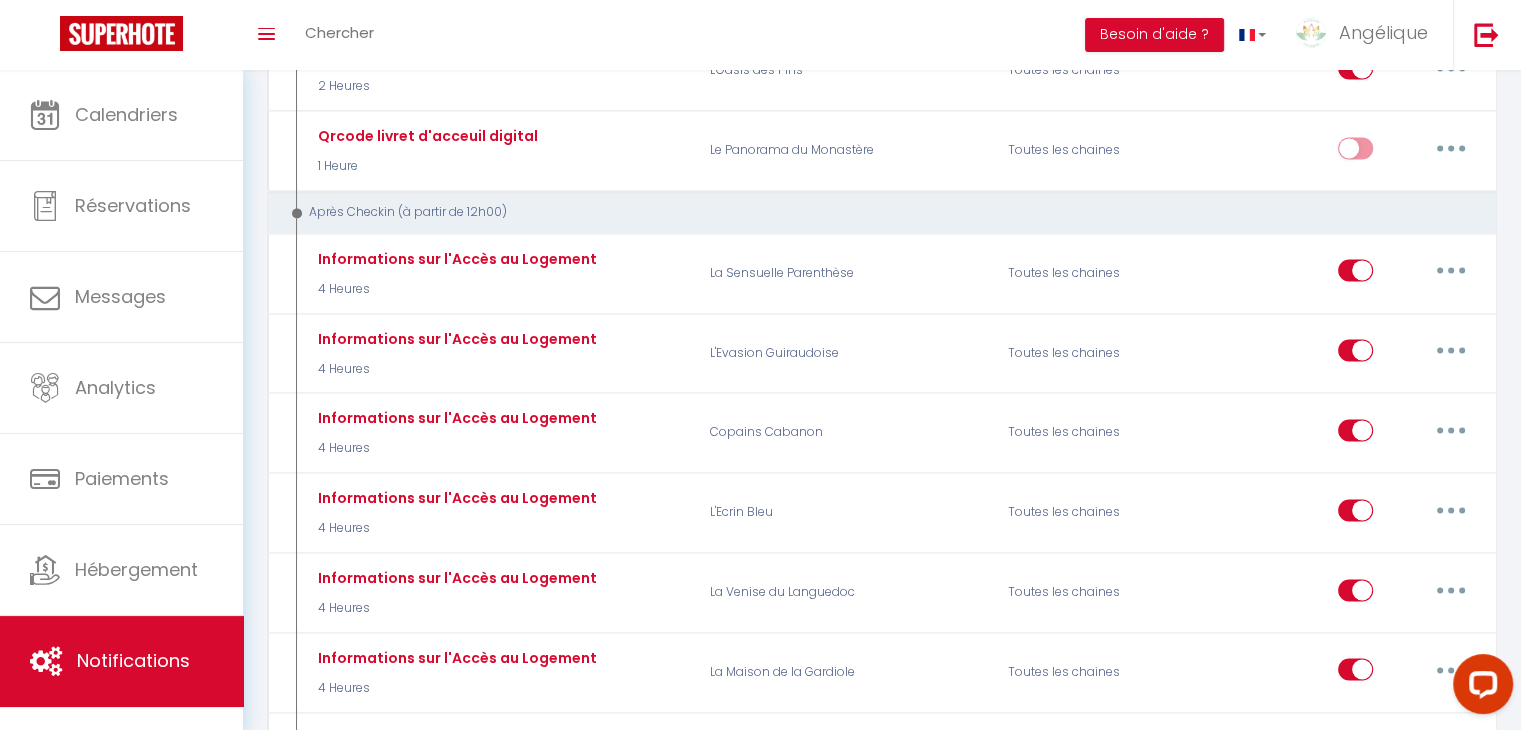 scroll, scrollTop: 2900, scrollLeft: 0, axis: vertical 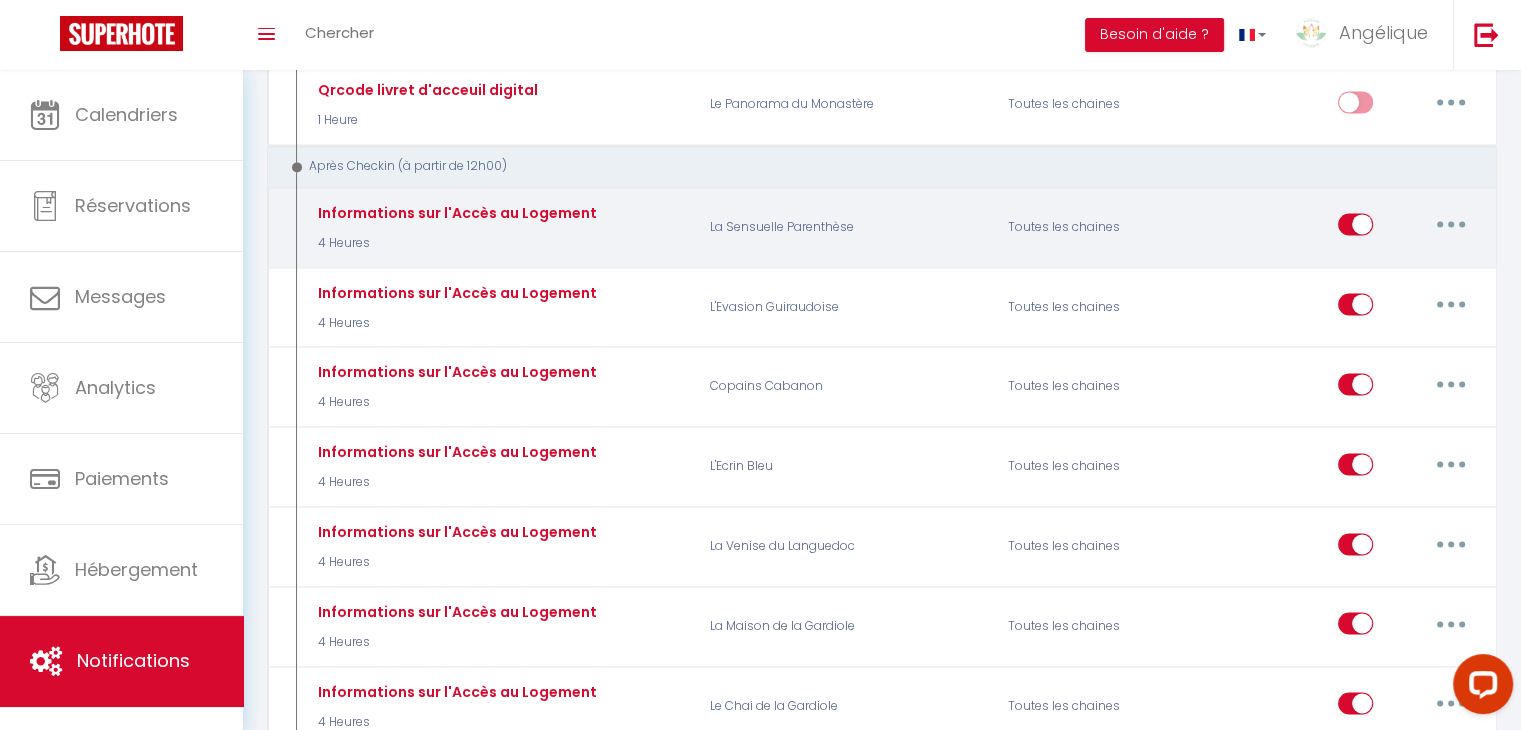click at bounding box center [1451, 224] 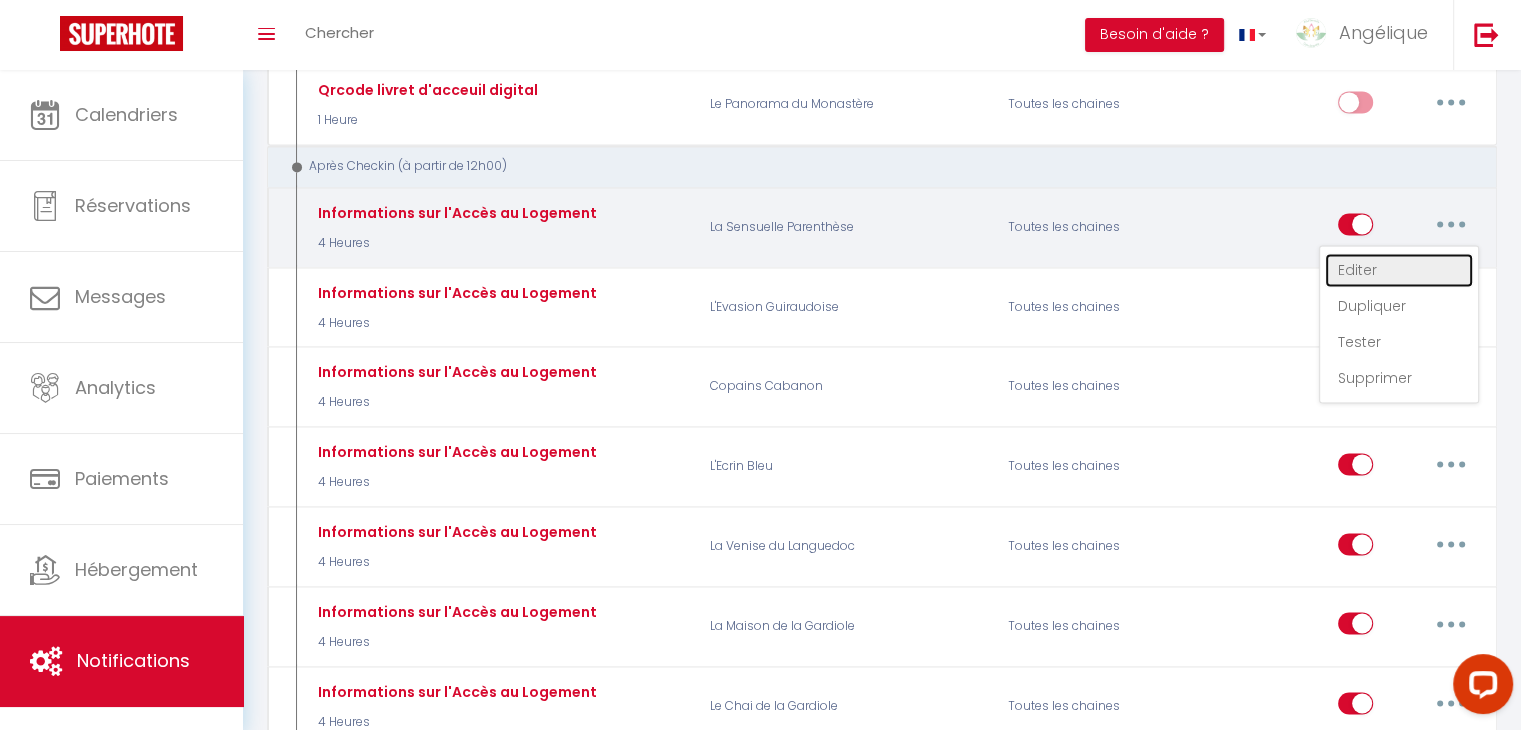click on "Editer" at bounding box center (1399, 270) 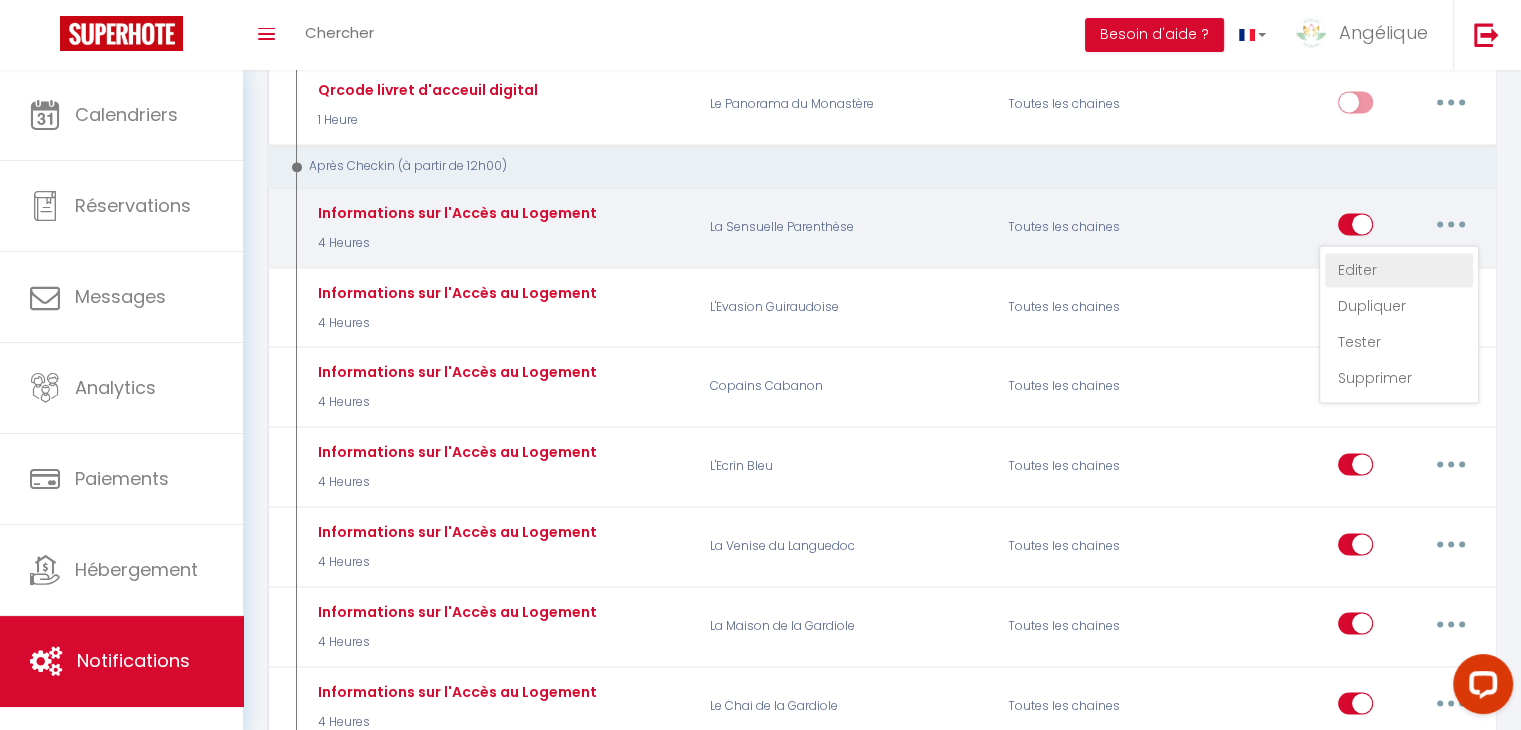 type on "Informations sur l'Accès au Logement" 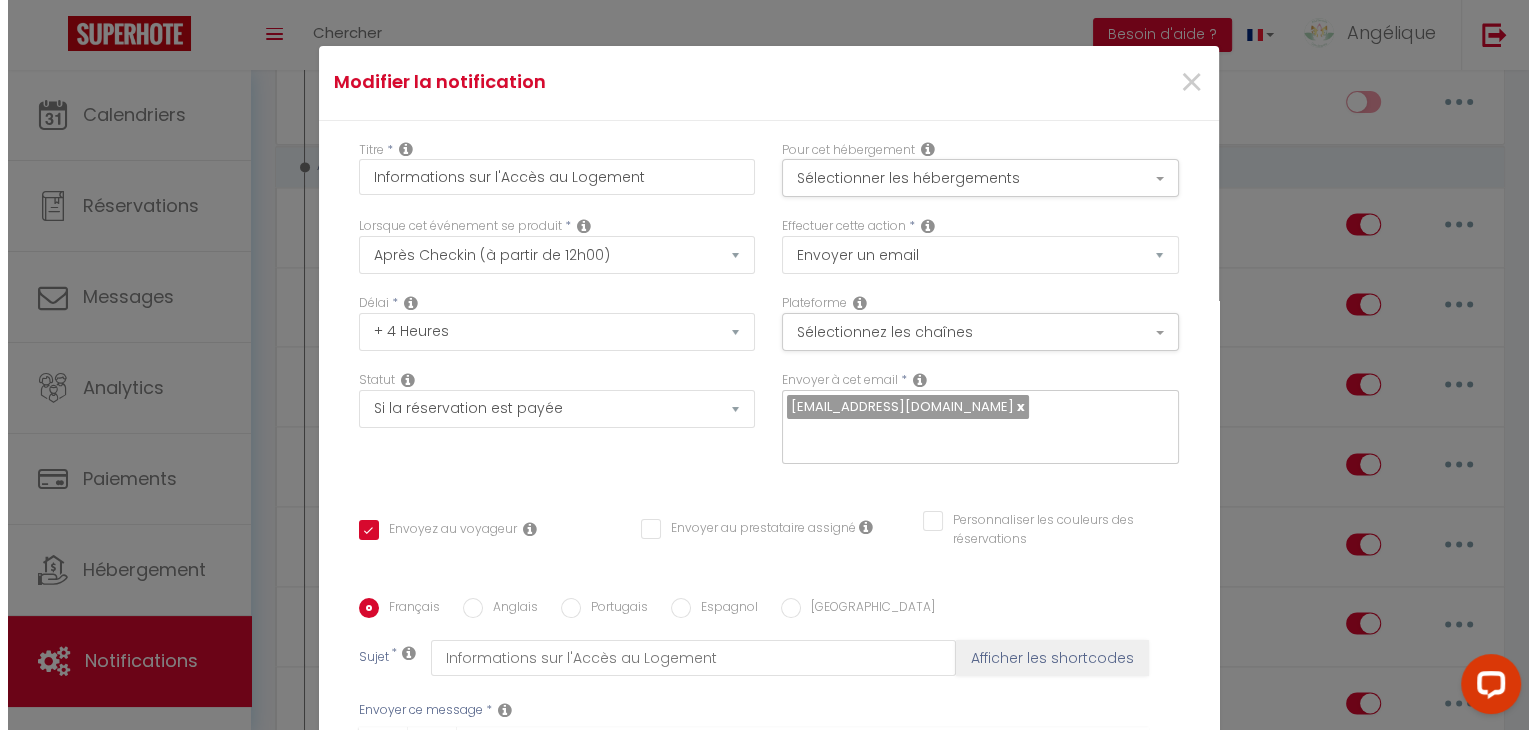 scroll, scrollTop: 2882, scrollLeft: 0, axis: vertical 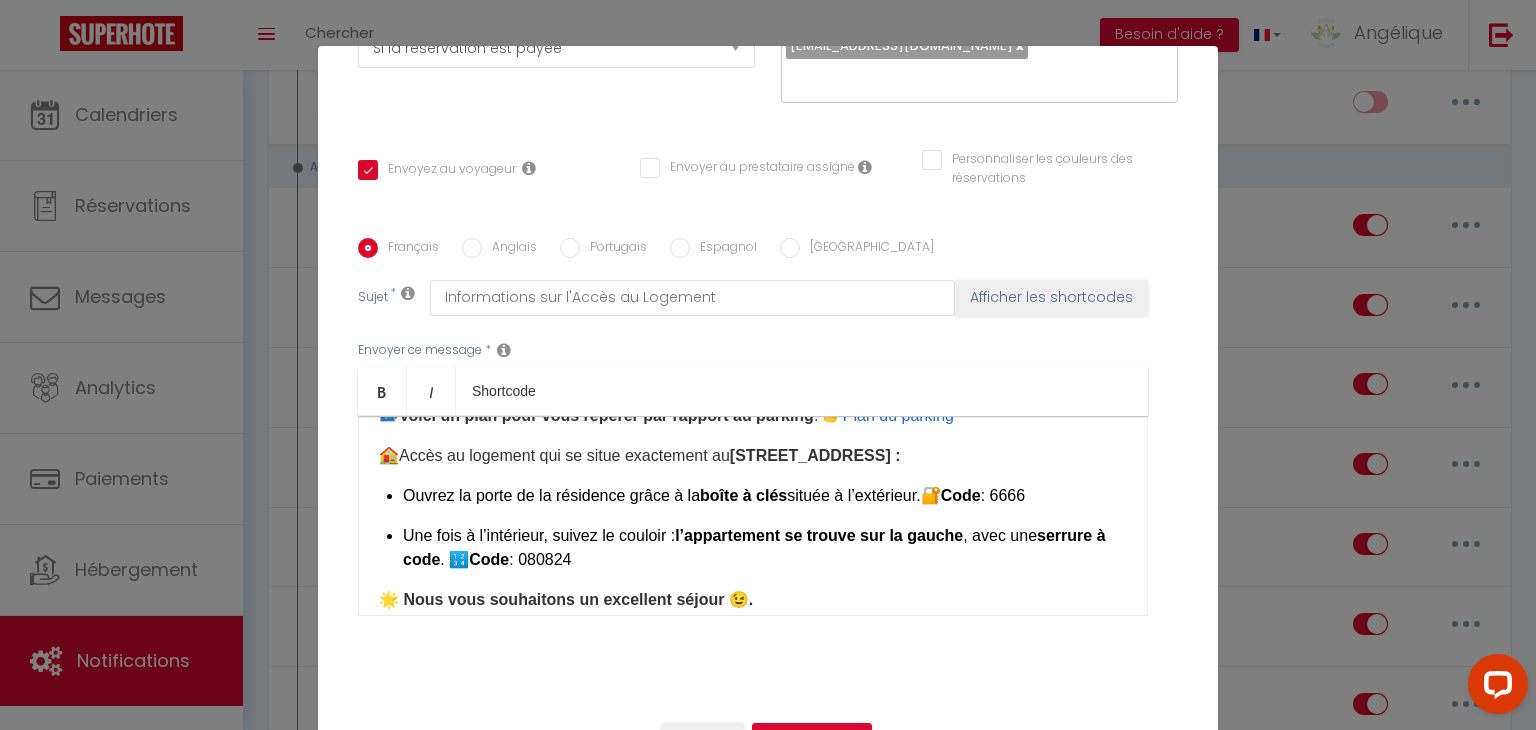 click on "Ouvrez la porte de la résidence grâce à la  boîte à clés  située à l’extérieur. 🔐  Code  : 6666 ​" at bounding box center (765, 496) 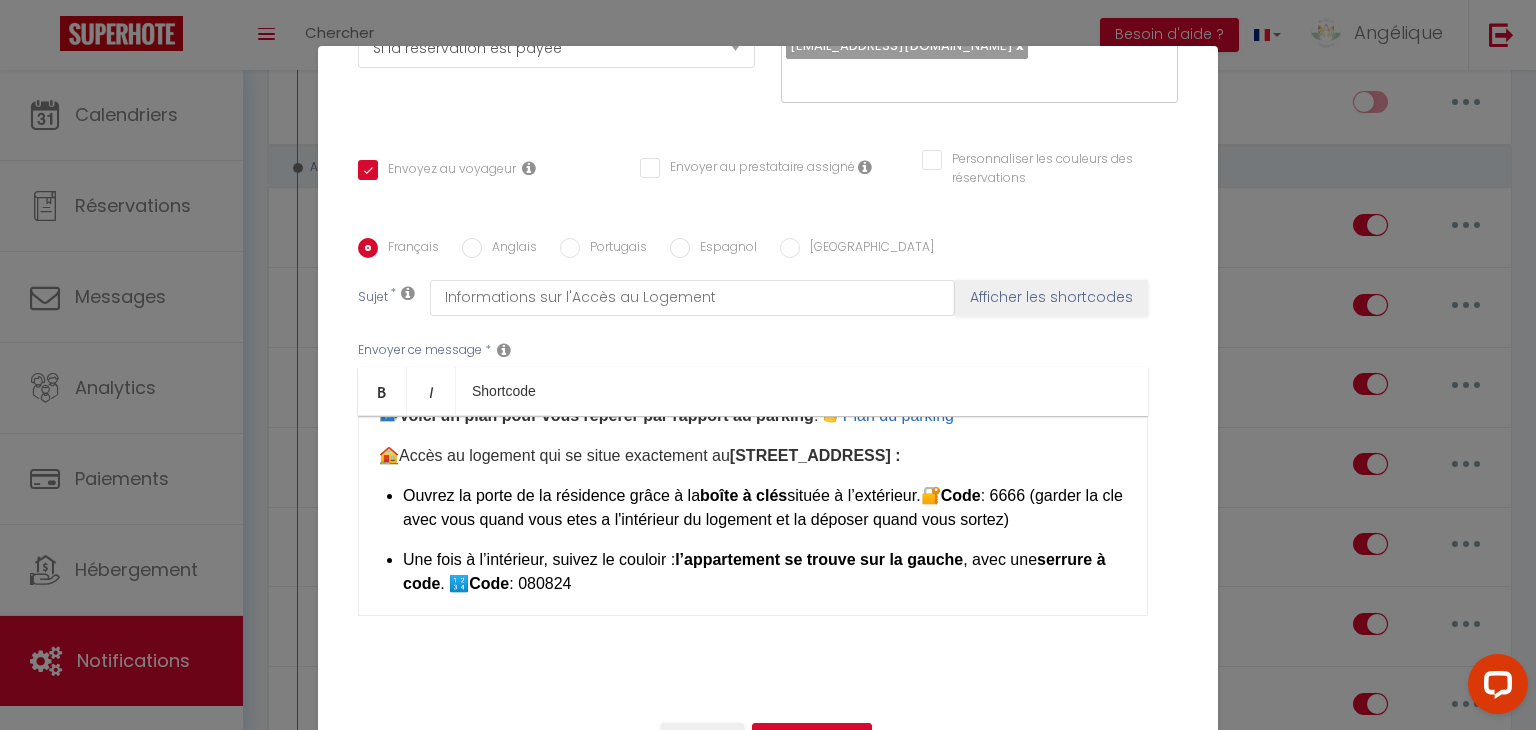 drag, startPoint x: 392, startPoint y: 513, endPoint x: 450, endPoint y: 535, distance: 62.03225 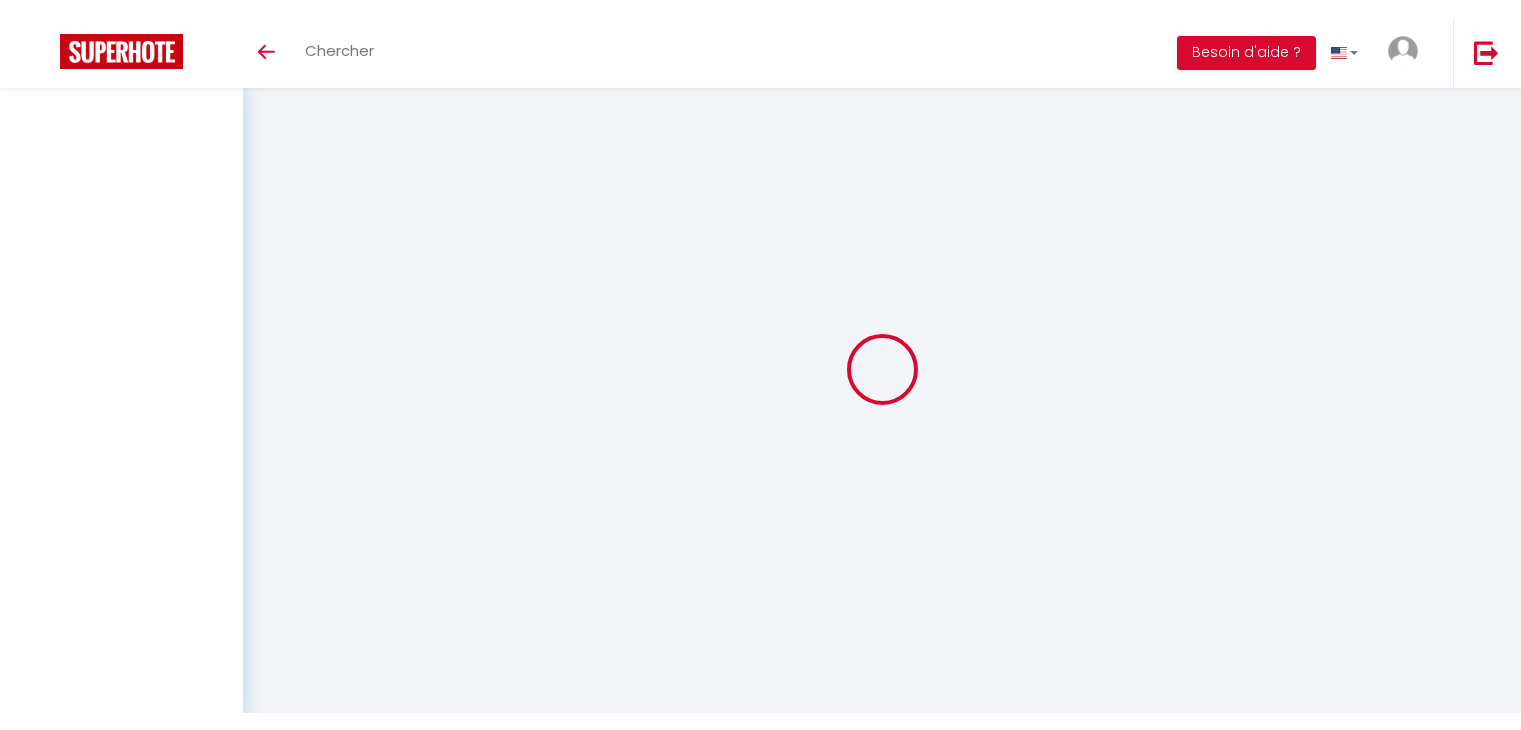 scroll, scrollTop: 0, scrollLeft: 0, axis: both 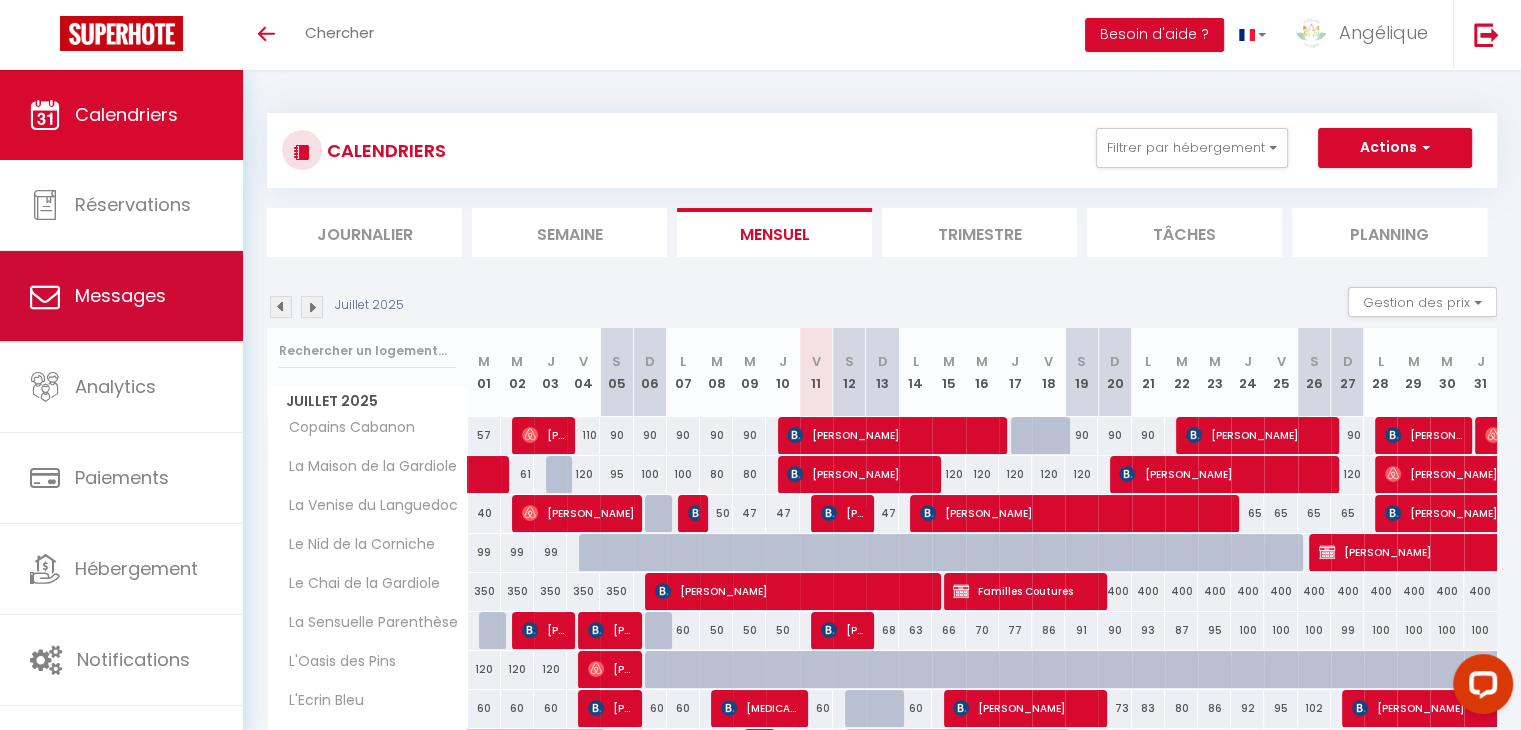 click on "Messages" at bounding box center [120, 295] 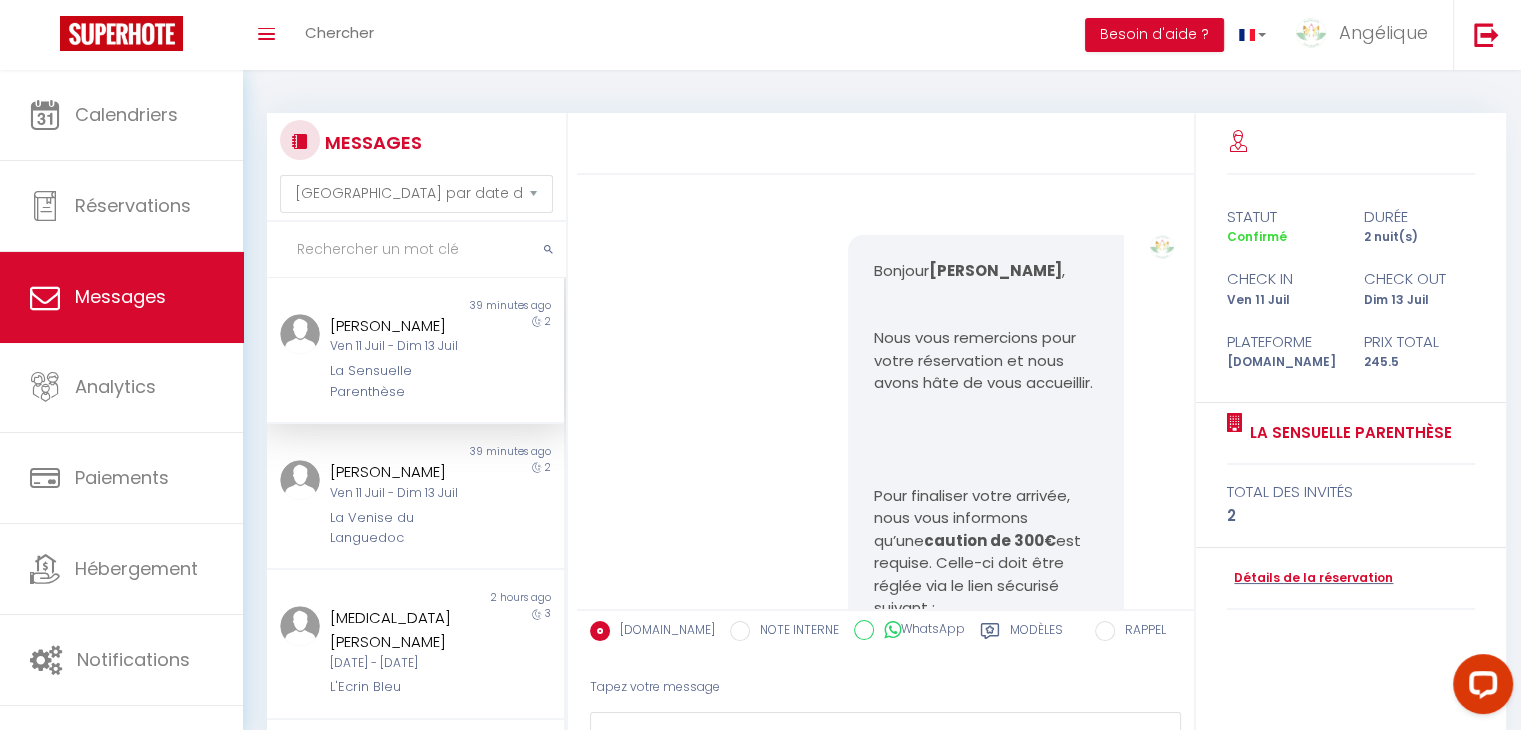 scroll, scrollTop: 7742, scrollLeft: 0, axis: vertical 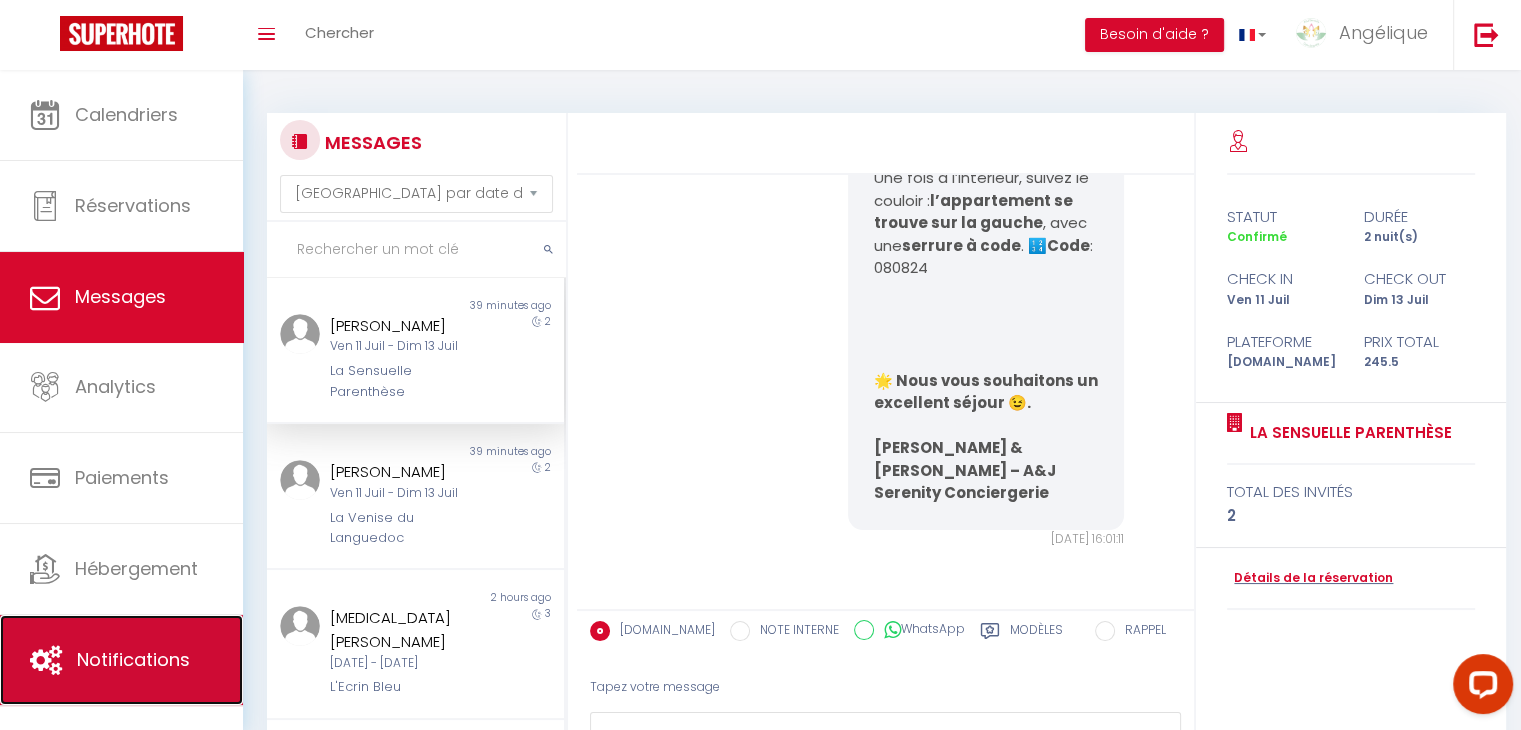click on "Notifications" at bounding box center [133, 659] 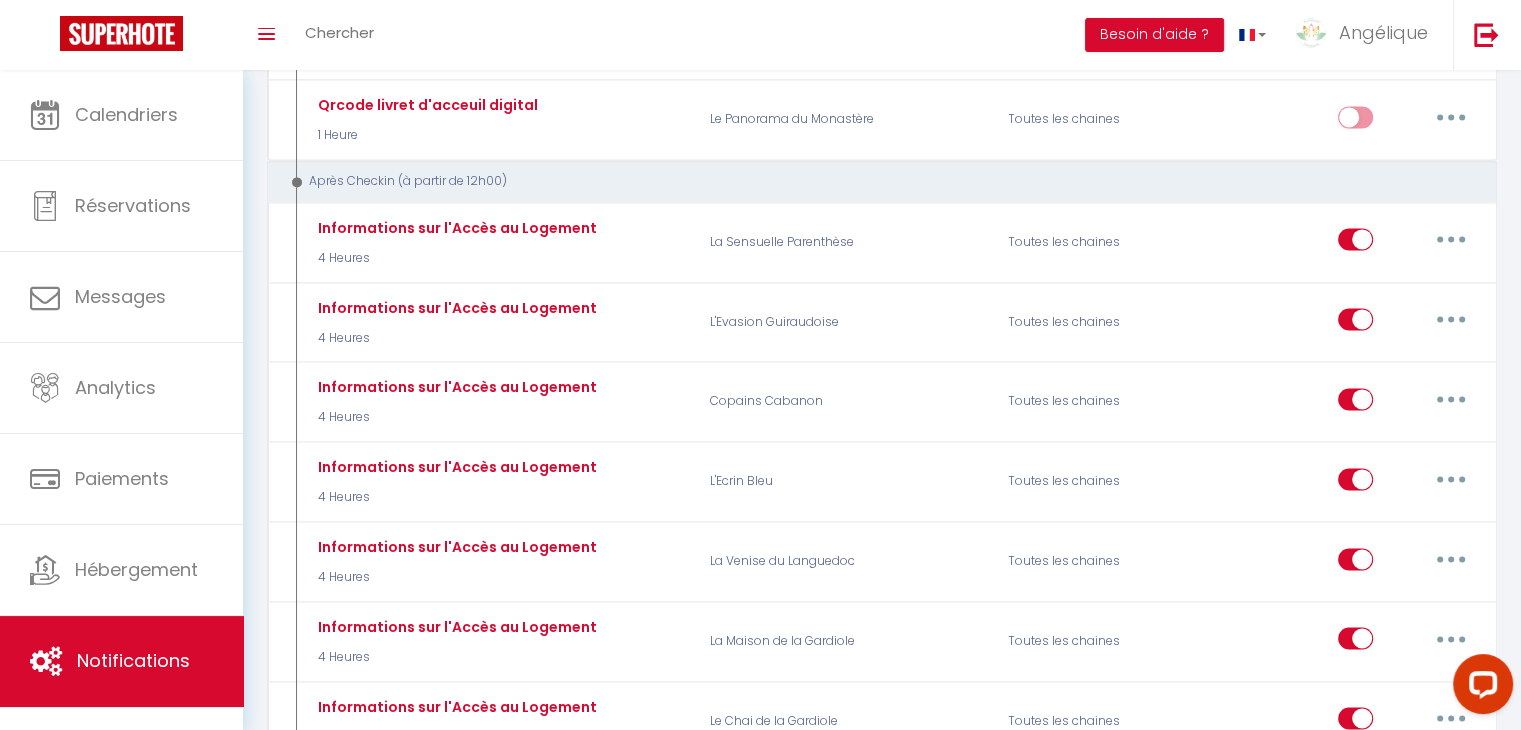 scroll, scrollTop: 2900, scrollLeft: 0, axis: vertical 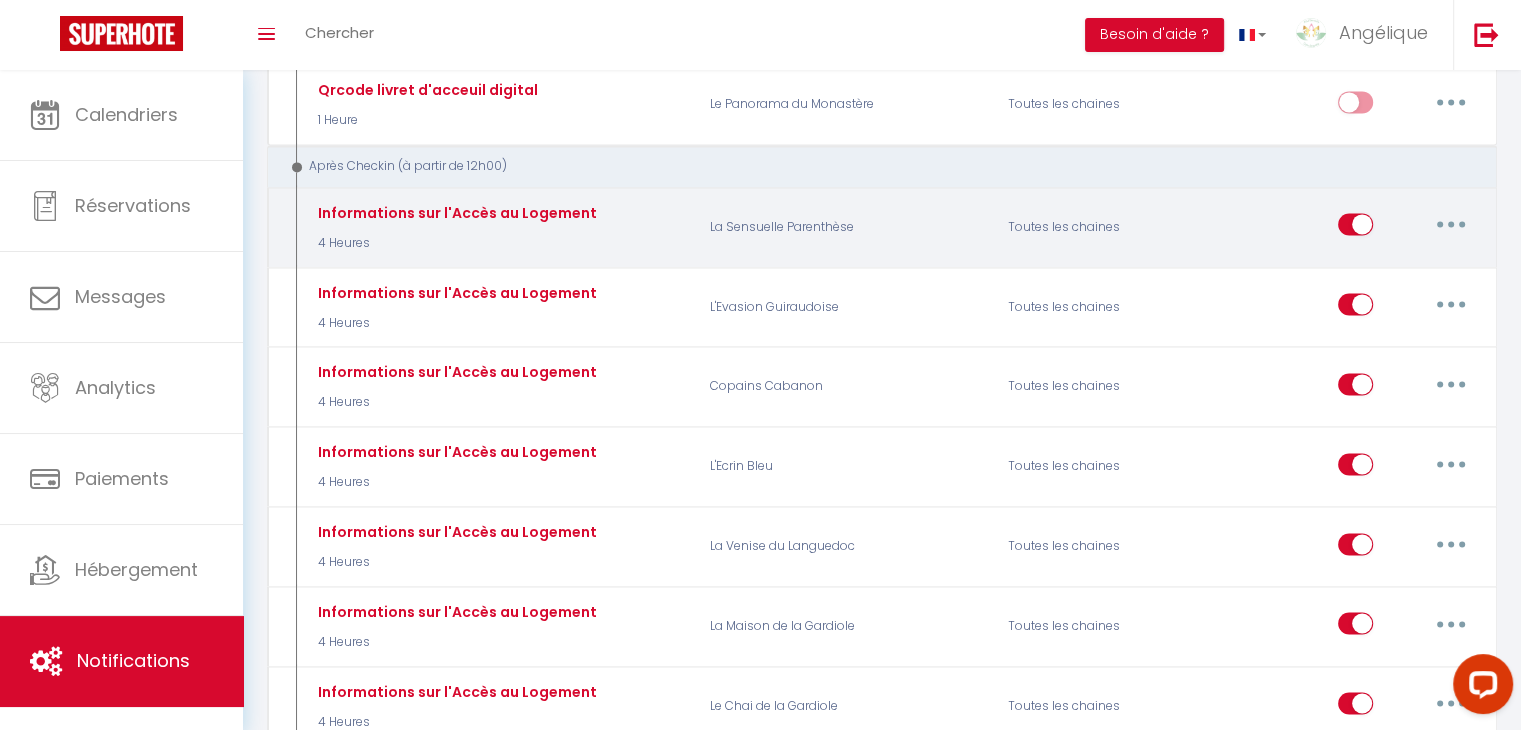 click at bounding box center [1451, 224] 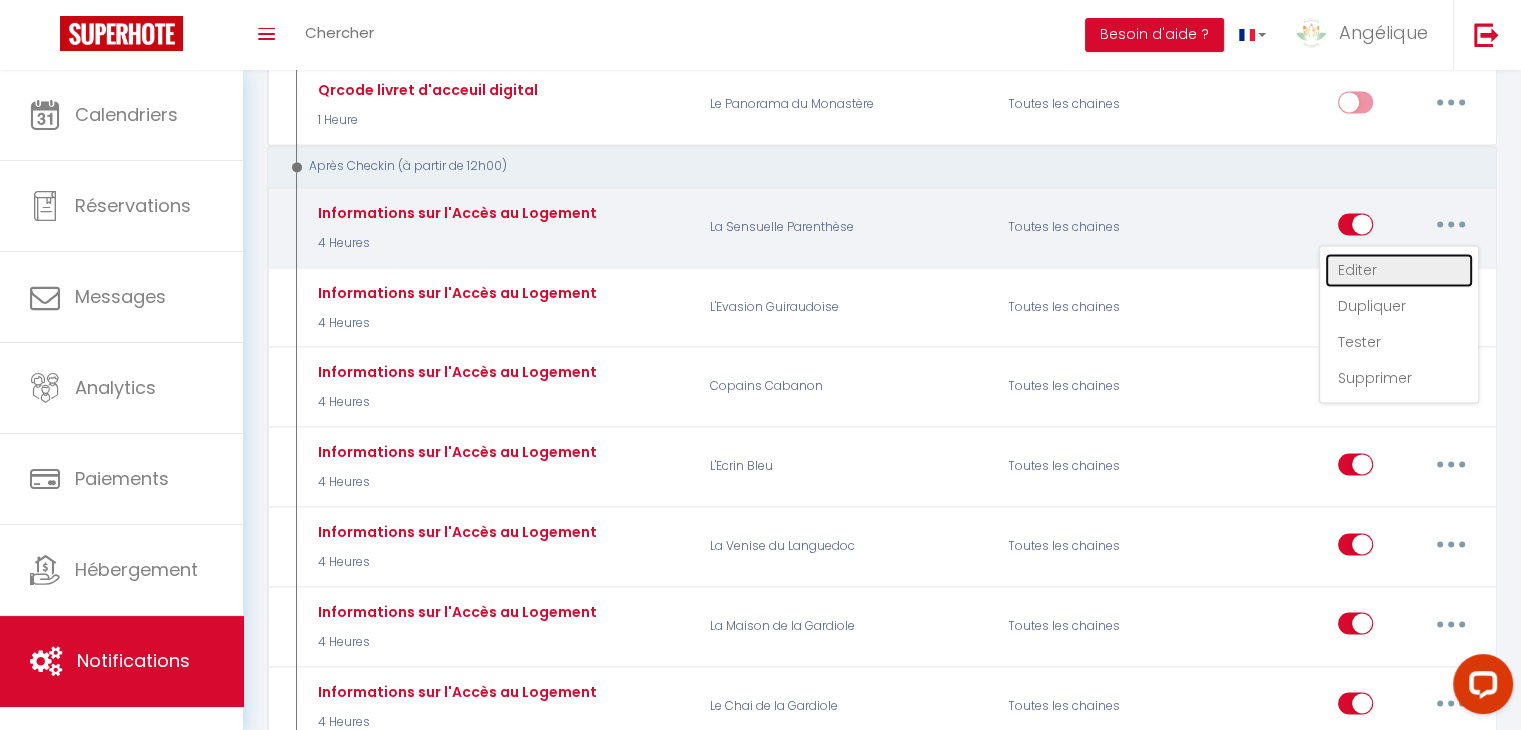 click on "Editer" at bounding box center [1399, 270] 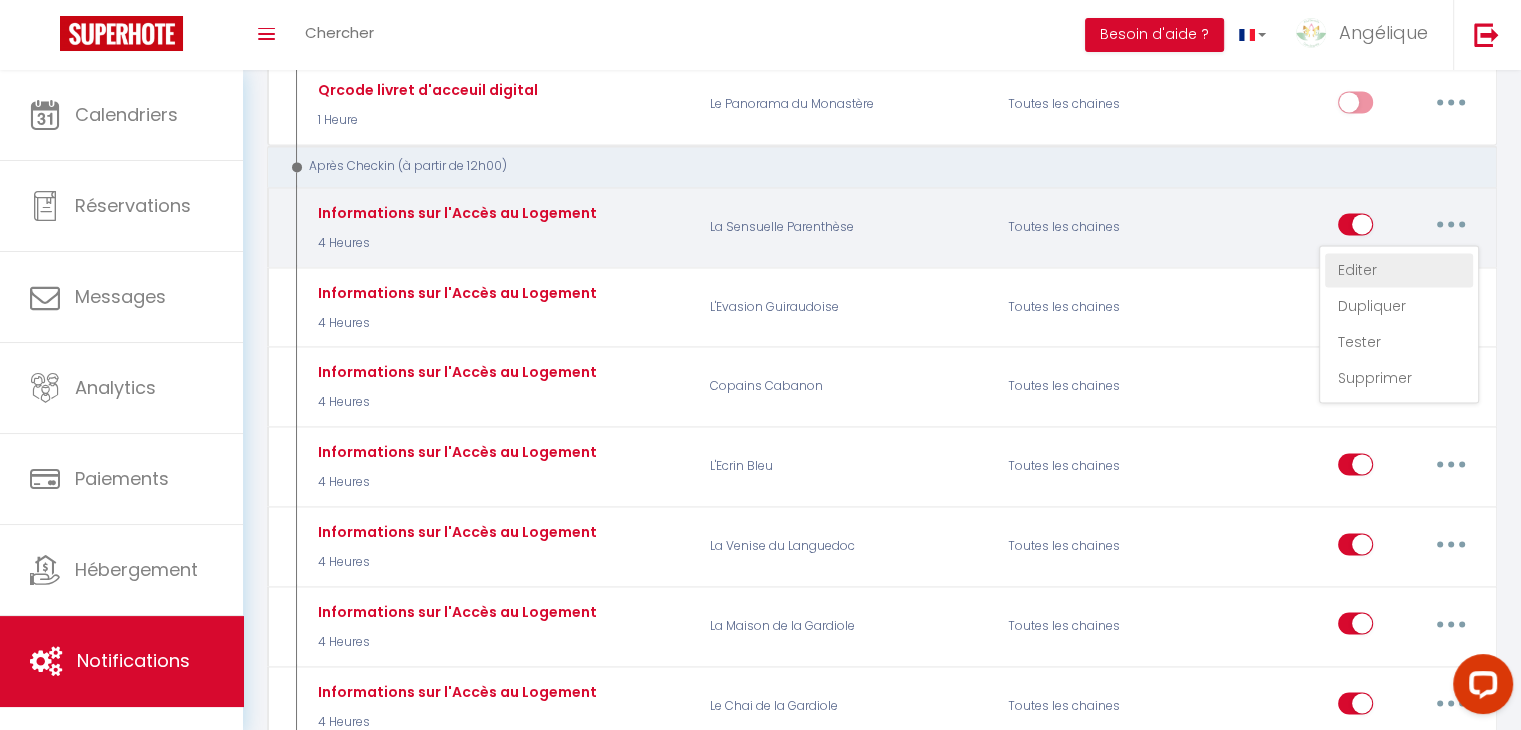 type on "Informations sur l'Accès au Logement" 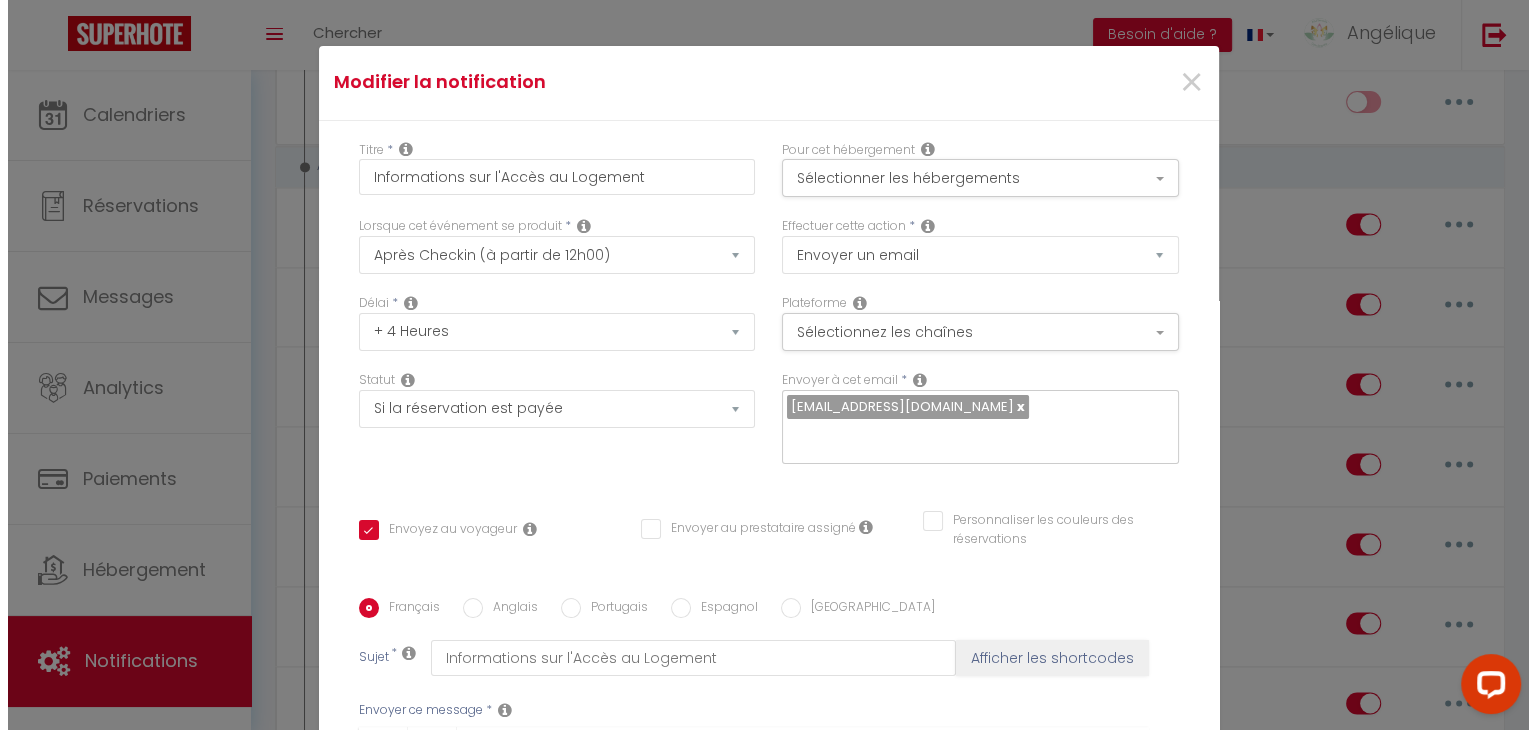 scroll, scrollTop: 2882, scrollLeft: 0, axis: vertical 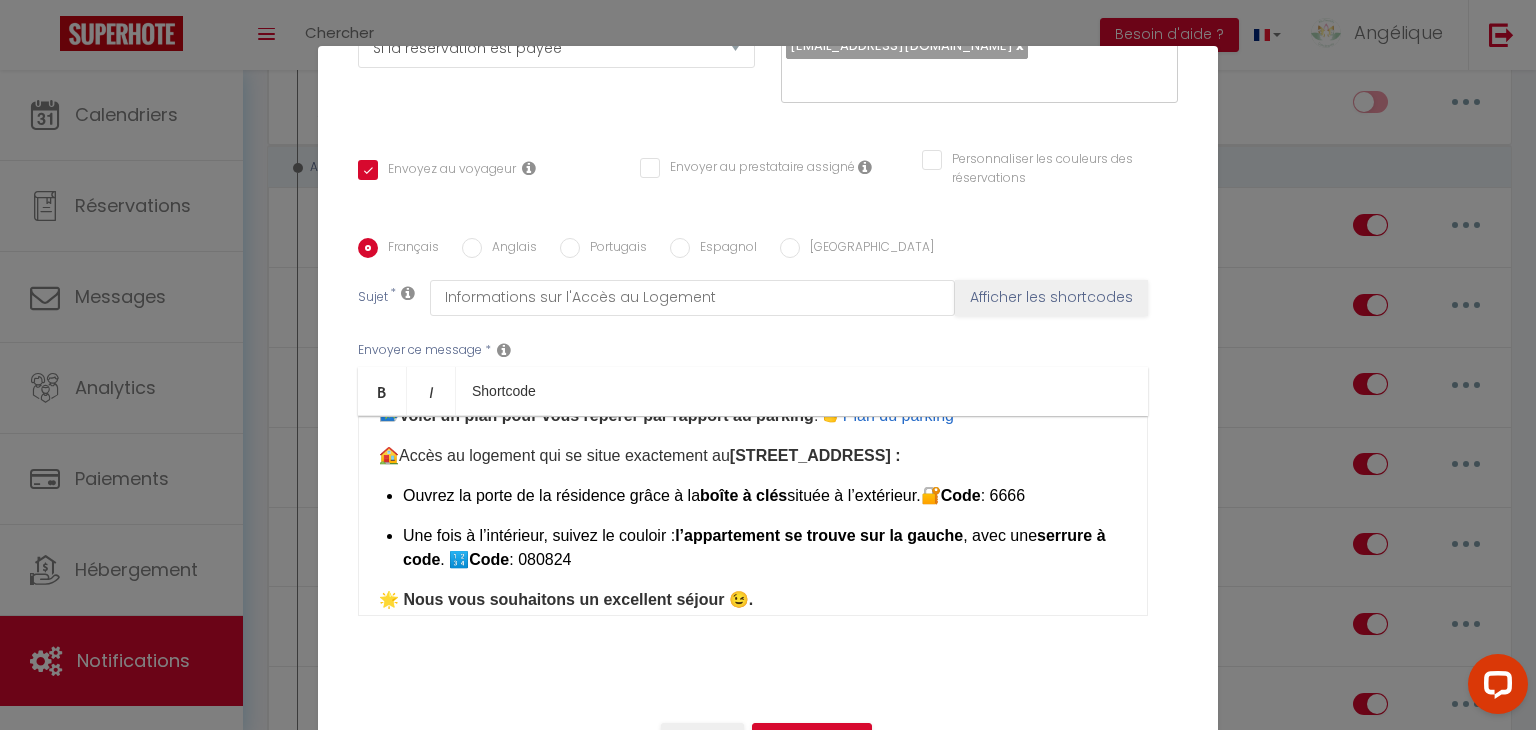 click on "Ouvrez la porte de la résidence grâce à la  boîte à clés  située à l’extérieur. 🔐  Code  : 6666 ​" at bounding box center (765, 496) 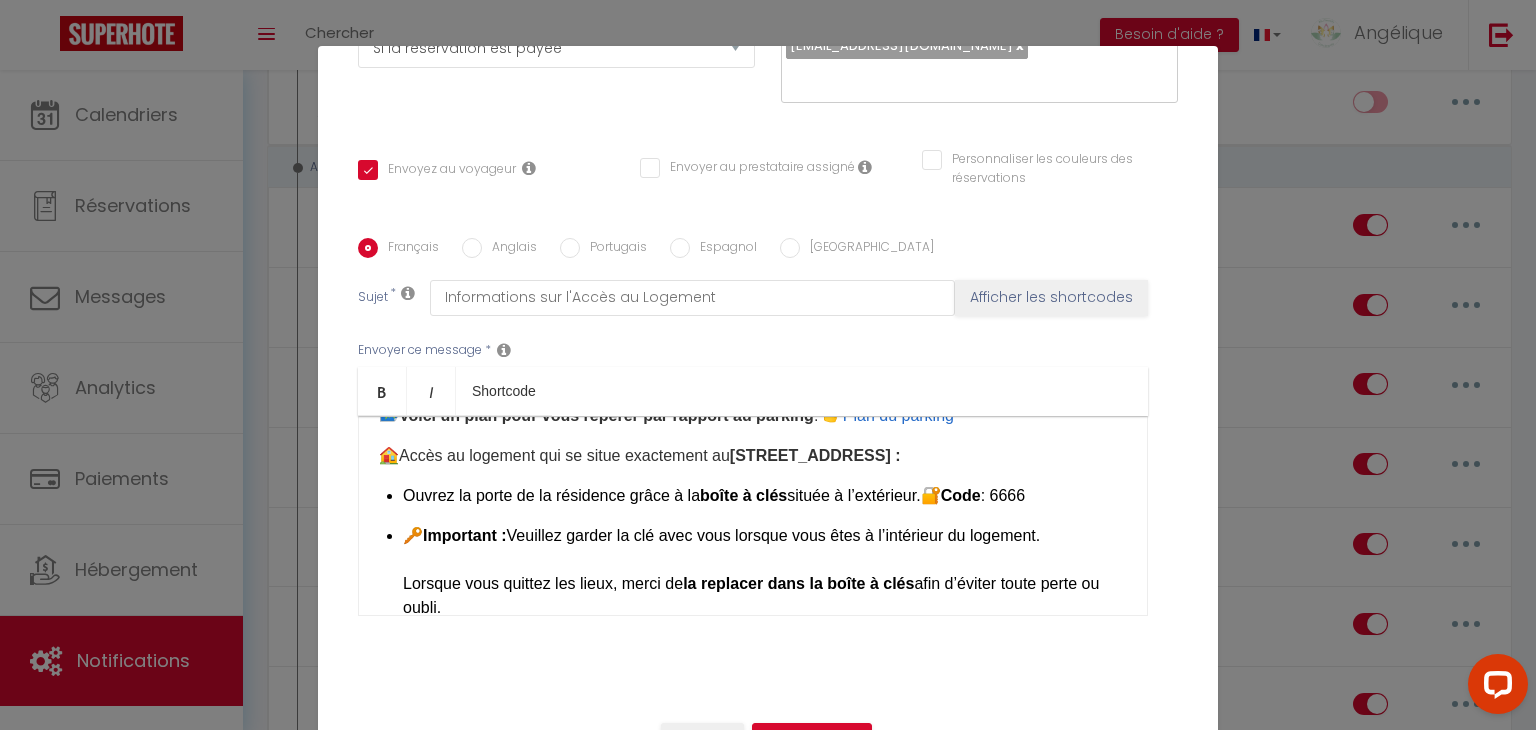 click on "​ 🔑  Important :  [PERSON_NAME] garder la clé avec vous lorsque vous êtes à l’intérieur du logement. Lorsque vous quittez les lieux, merci de  la replacer dans la boîte à clés  afin d’éviter toute perte ou oubli. ​" at bounding box center [765, 572] 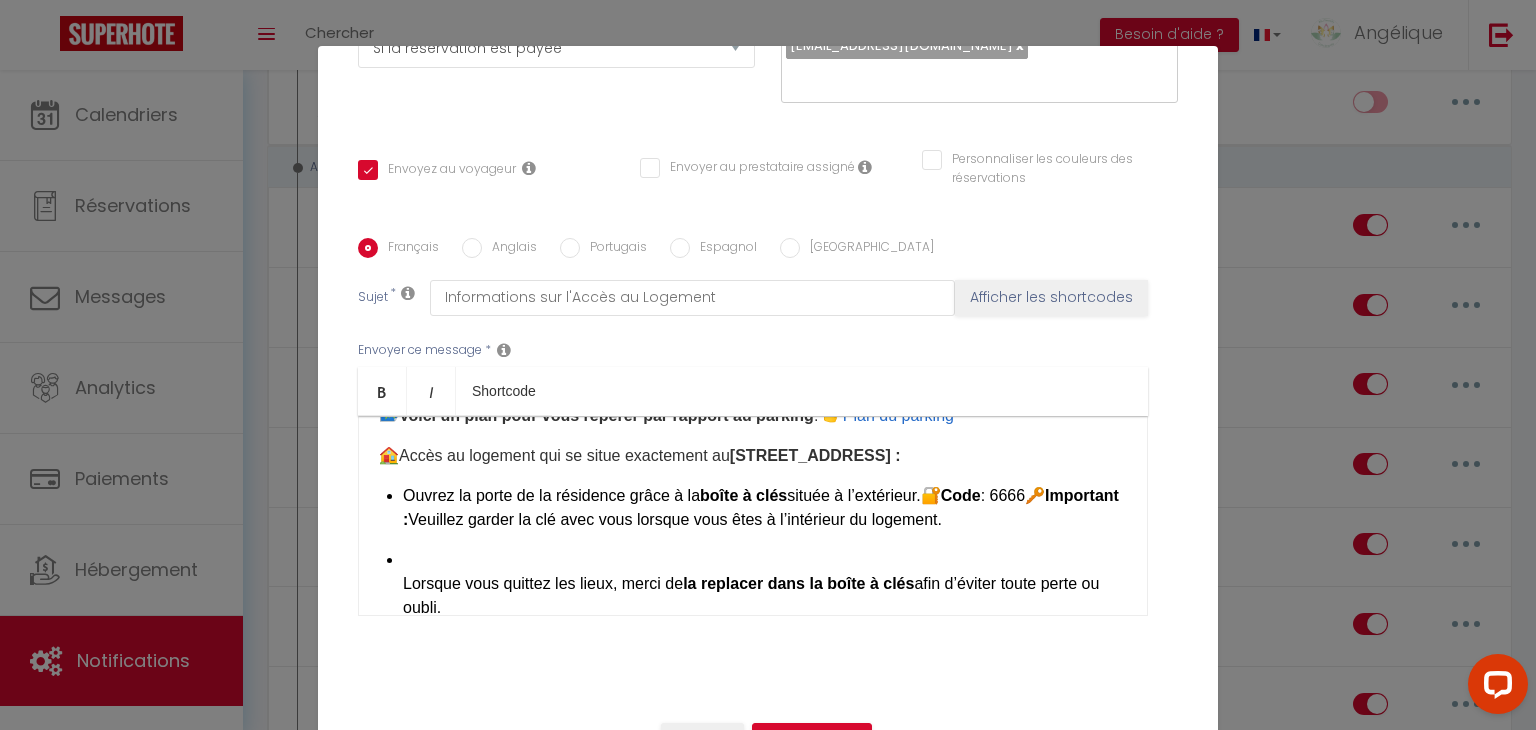 click on "Lorsque vous quittez les lieux, merci de  la replacer dans la boîte à clés  afin d’éviter toute perte ou oubli. ​" at bounding box center [765, 584] 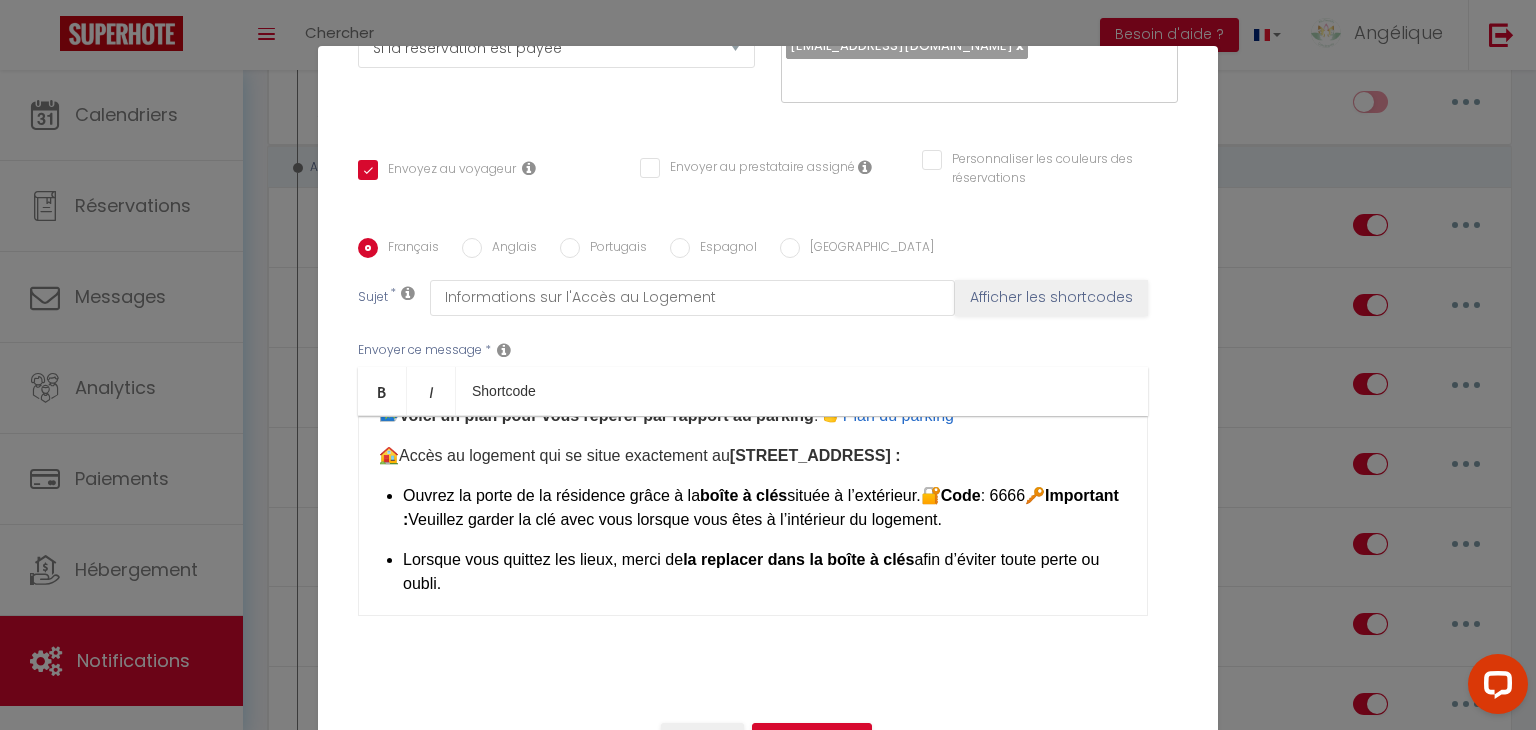 click on "[GUEST:NAME]​,
🛎 Votre arrivée approche !
Nous avons regroupé ici toutes les informations pour vous permettre d’accéder au logement en toute autonomie à partir de  17h  (sauf accord préalable avec notre service de conciergerie pour une entrer plutôt).
🚗 Stationnement :
Un parking est disponible  au [STREET_ADDRESS] , à 4 minutes à pied.
⚠️  Attention : ne pas stationner du [DATE] soir au [DATE] après-midi  (marché aux puces).
Sinon, vous trouverez des places gratuites dans les petites rues aux alentours.
🗺️  Voici un plan pour vous repérer par rapport au parking  :
👉  Plan du parking ​ 🏠  Accès au logement qui se situe exactement au  [STREET_ADDRESS] :
Ouvrez la porte de la résidence grâce à la  boîte à clés  située à l’extérieur. 🔐  Code  : 6666  🔑  Important :  [PERSON_NAME] garder la clé avec vous lorsque vous êtes à l’intérieur du logement. Lorsque vous quittez les lieux, merci de  ​
Code ​" at bounding box center (753, 516) 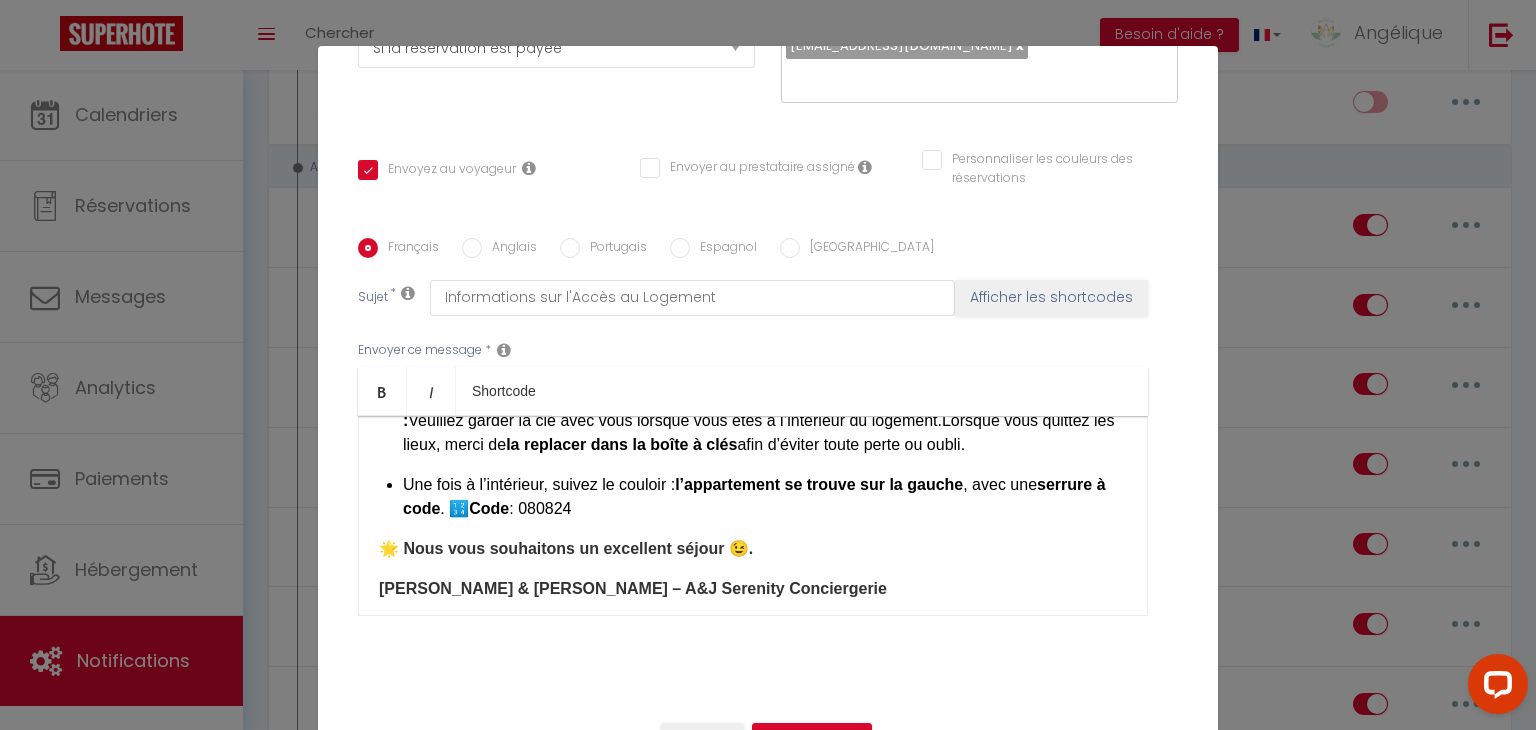 scroll, scrollTop: 461, scrollLeft: 0, axis: vertical 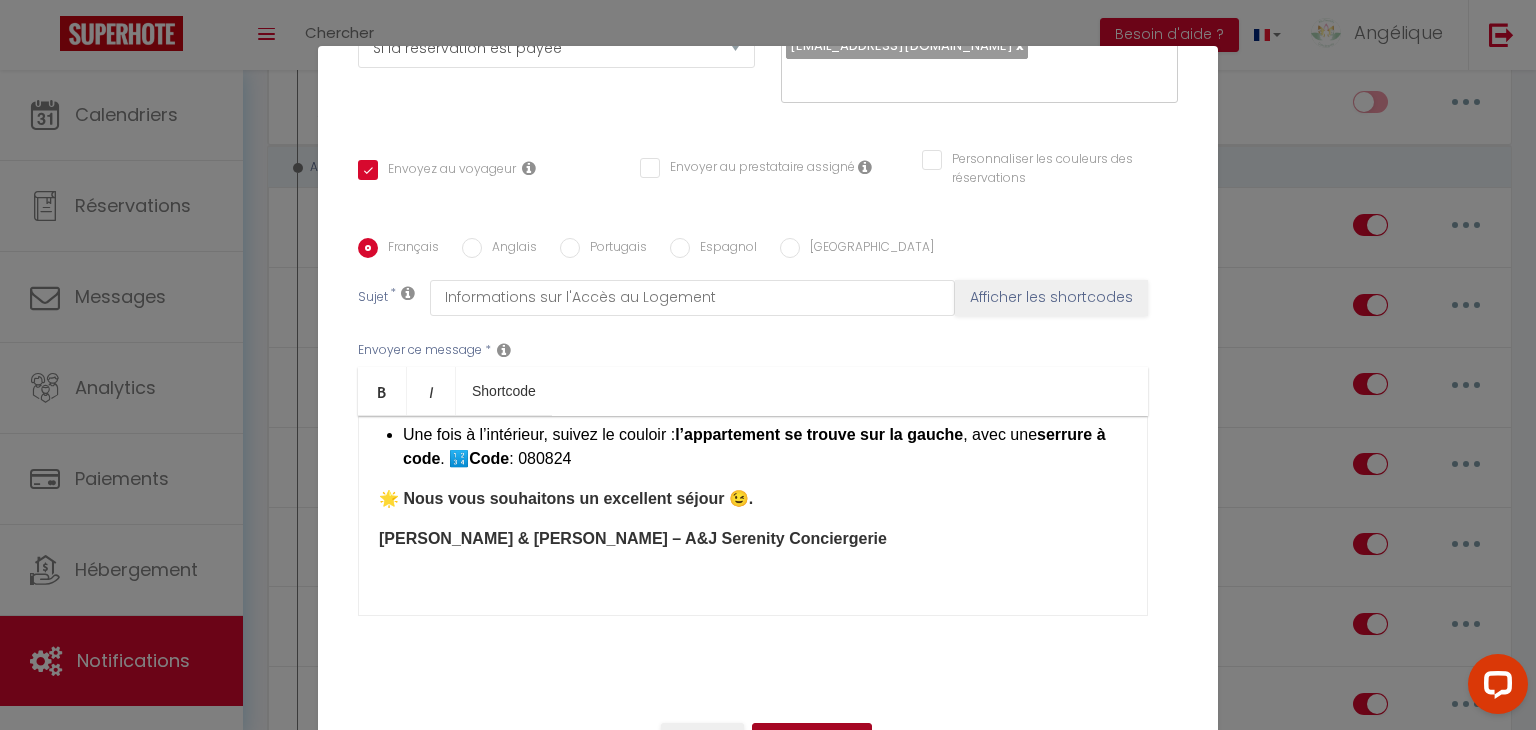 click on "Mettre à jour" at bounding box center [812, 740] 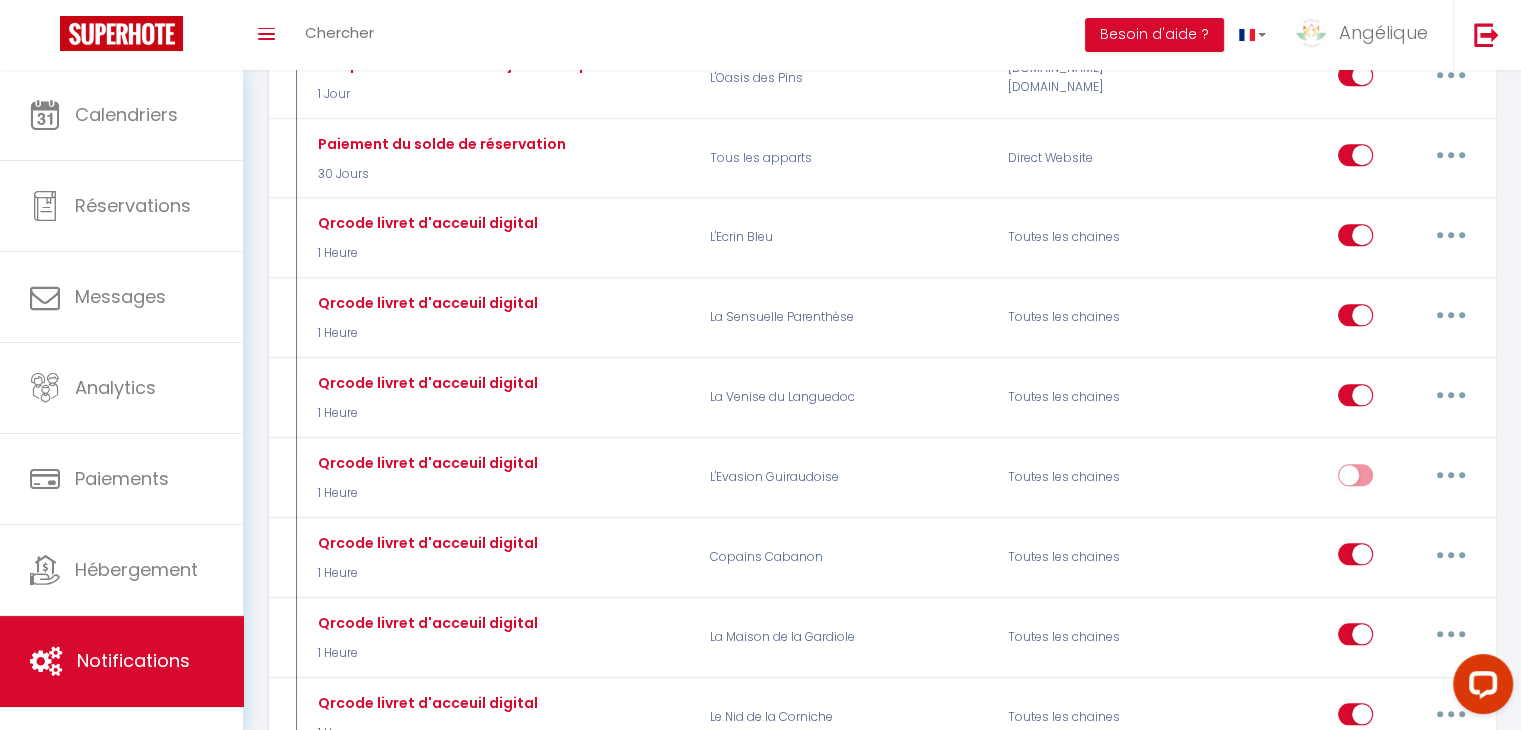 scroll, scrollTop: 2000, scrollLeft: 0, axis: vertical 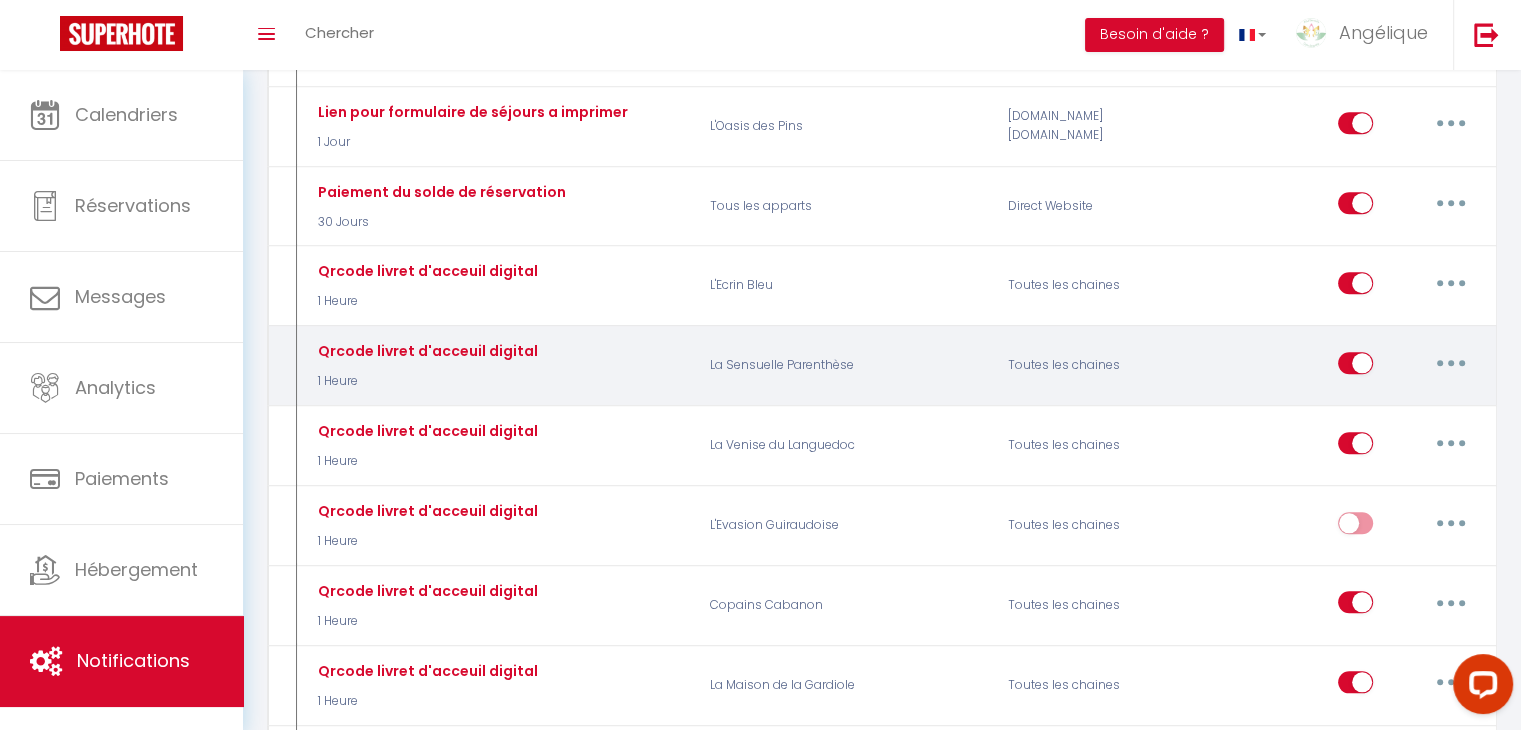 click at bounding box center (1451, 363) 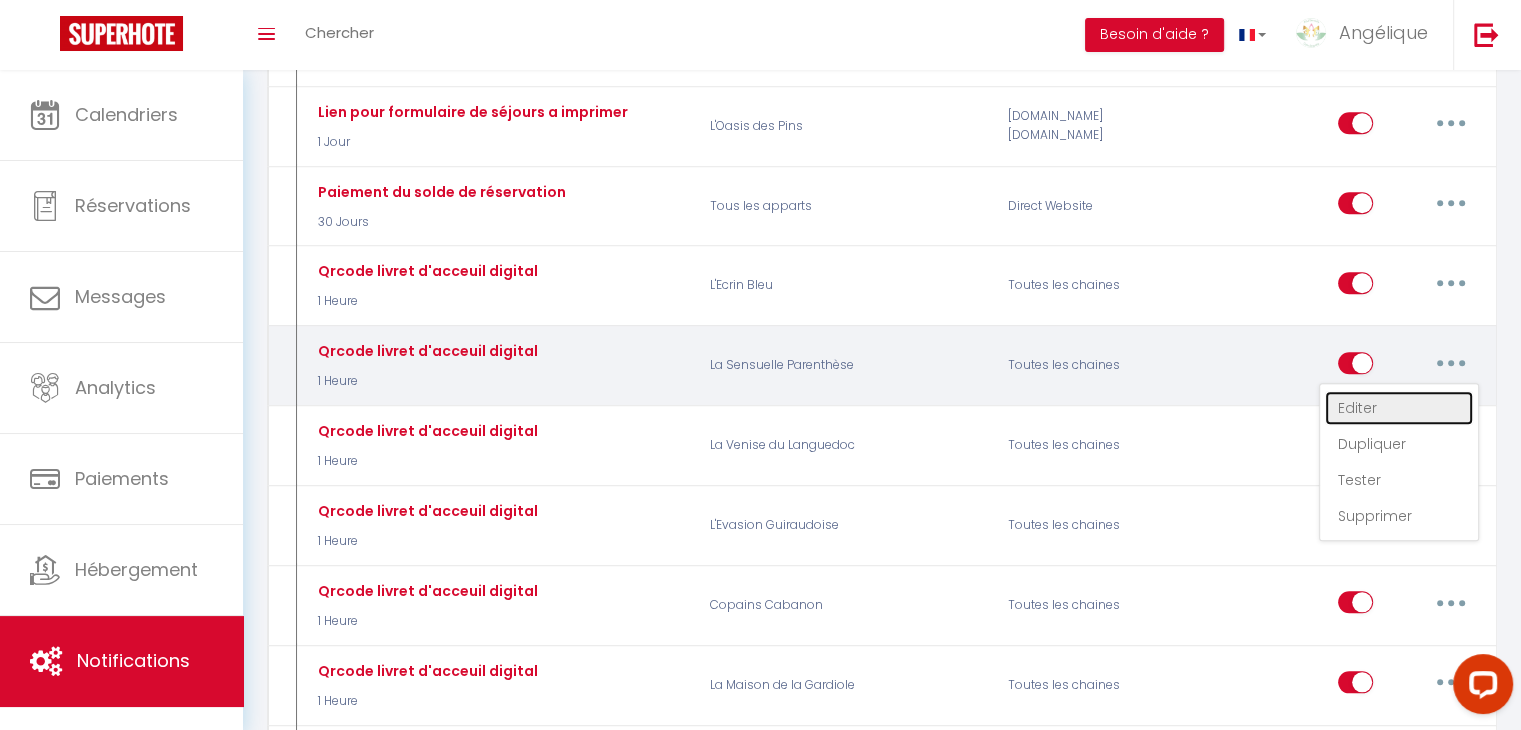 click on "Editer" at bounding box center [1399, 408] 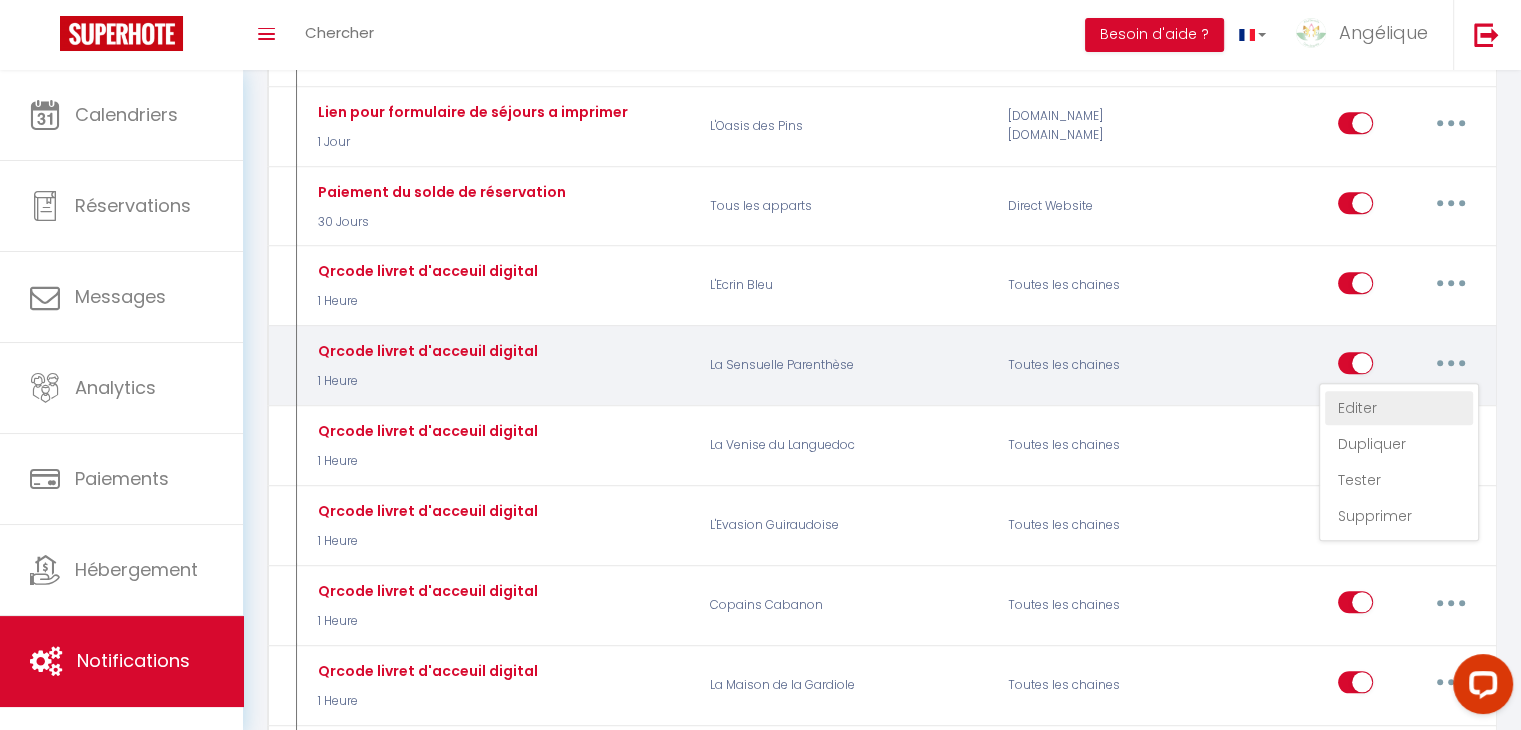 type on "Qrcode livret d'acceuil digital" 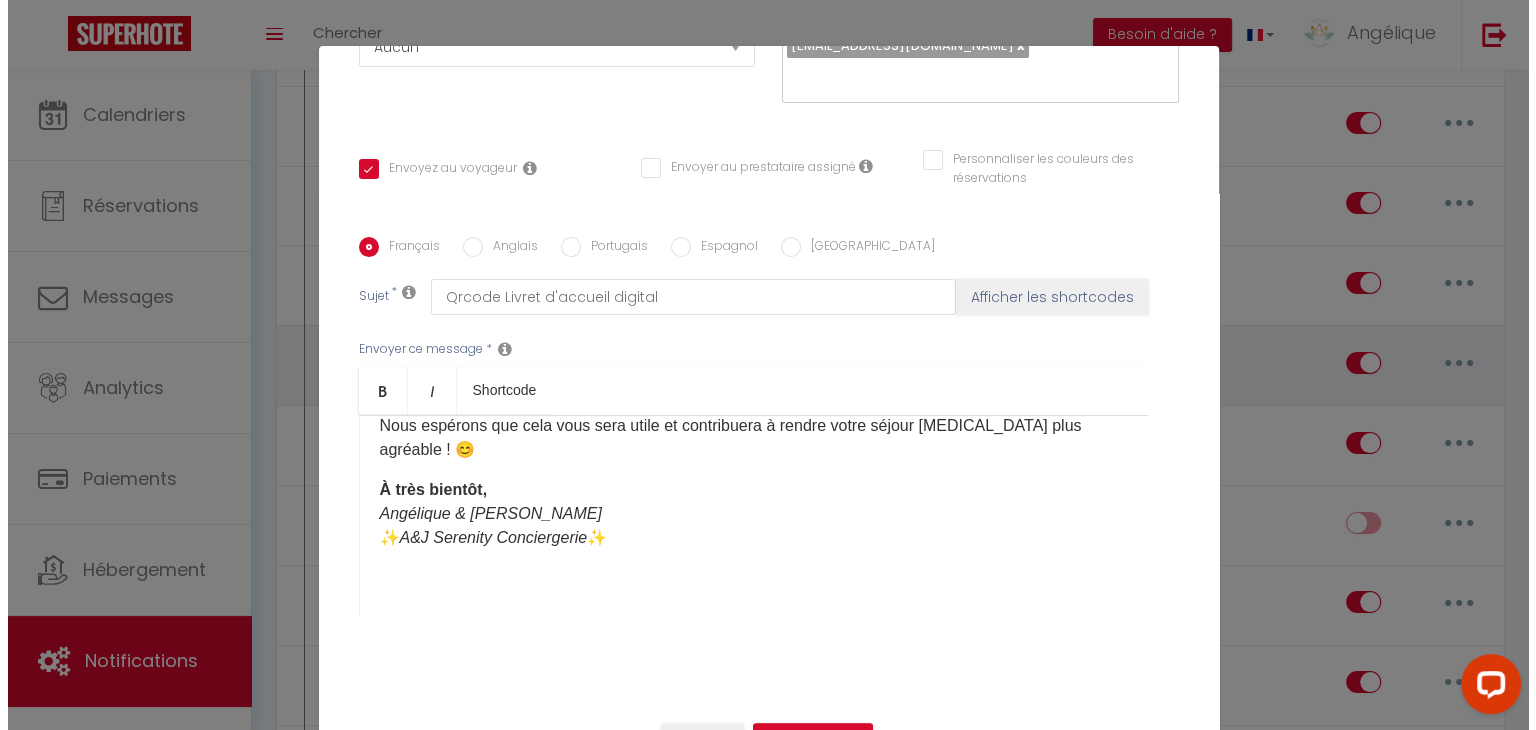 scroll, scrollTop: 1981, scrollLeft: 0, axis: vertical 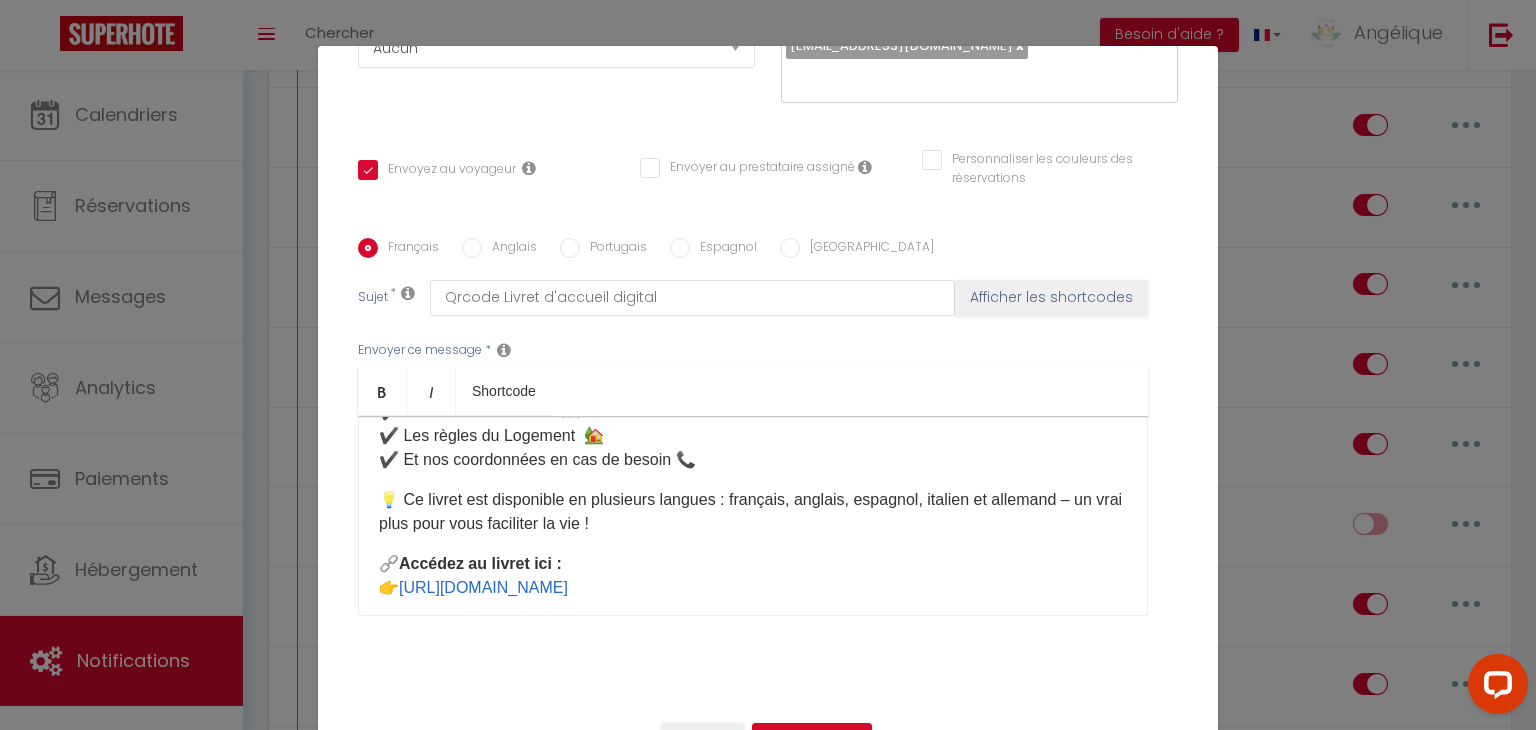 drag, startPoint x: 392, startPoint y: 583, endPoint x: 964, endPoint y: 578, distance: 572.02185 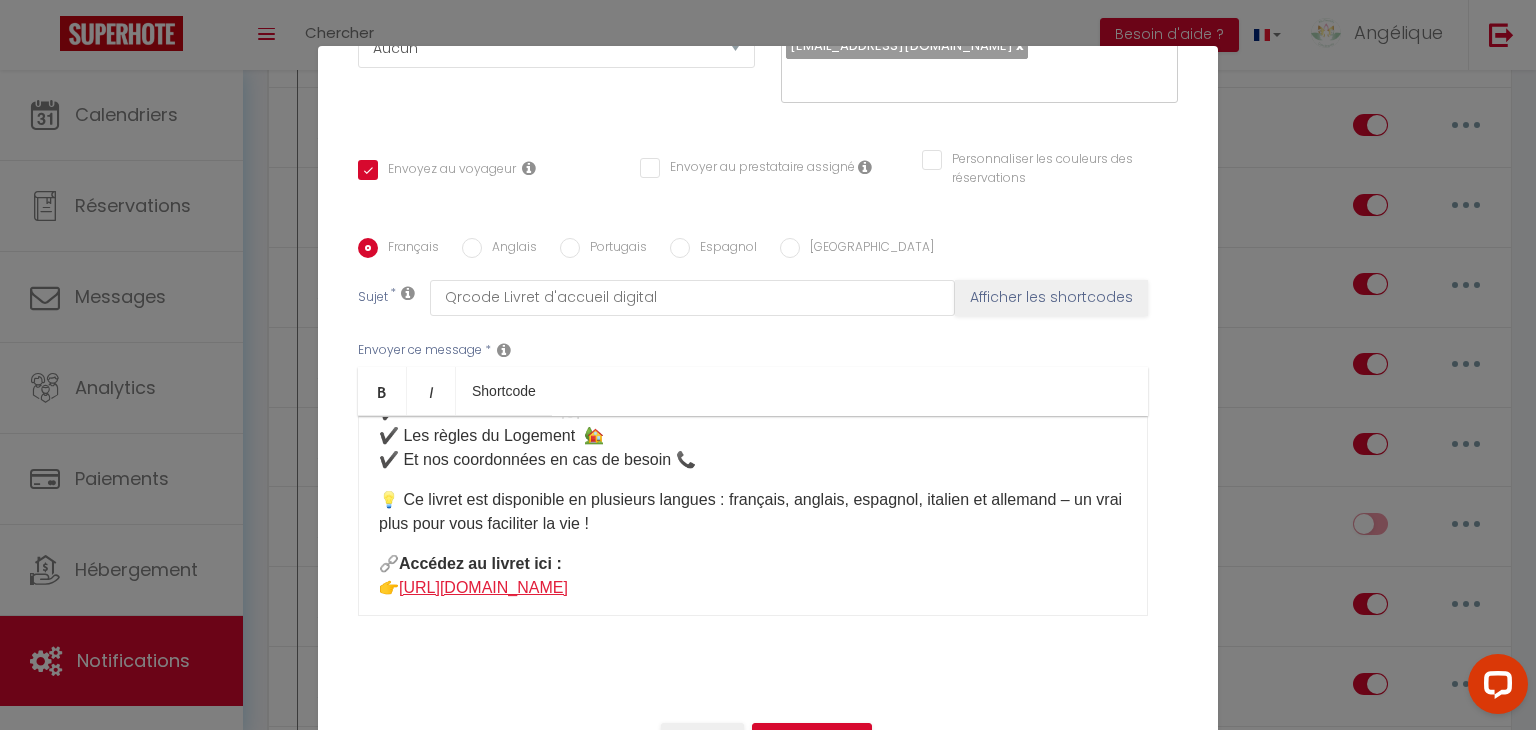 copy on "[URL][DOMAIN_NAME]" 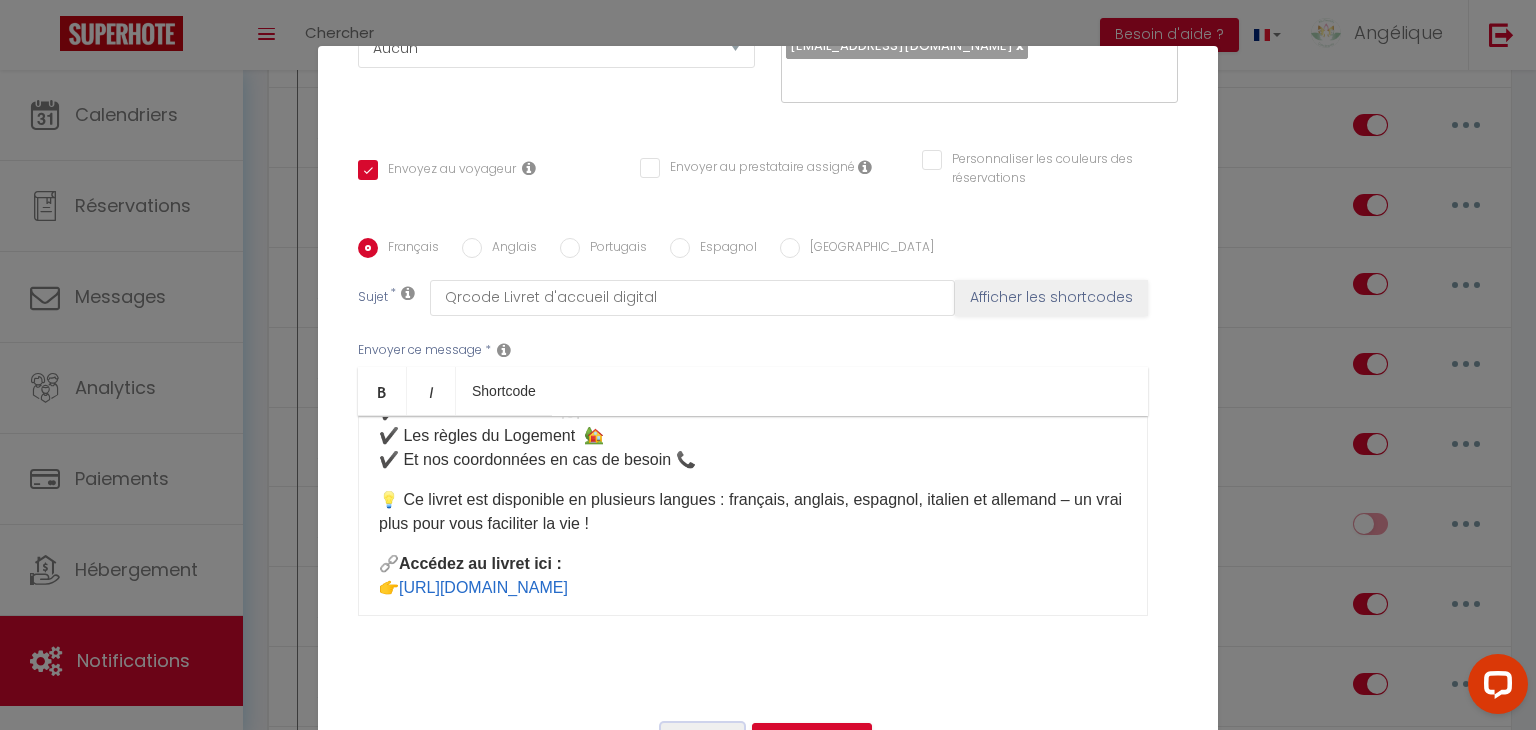 click on "Annuler" at bounding box center (702, 740) 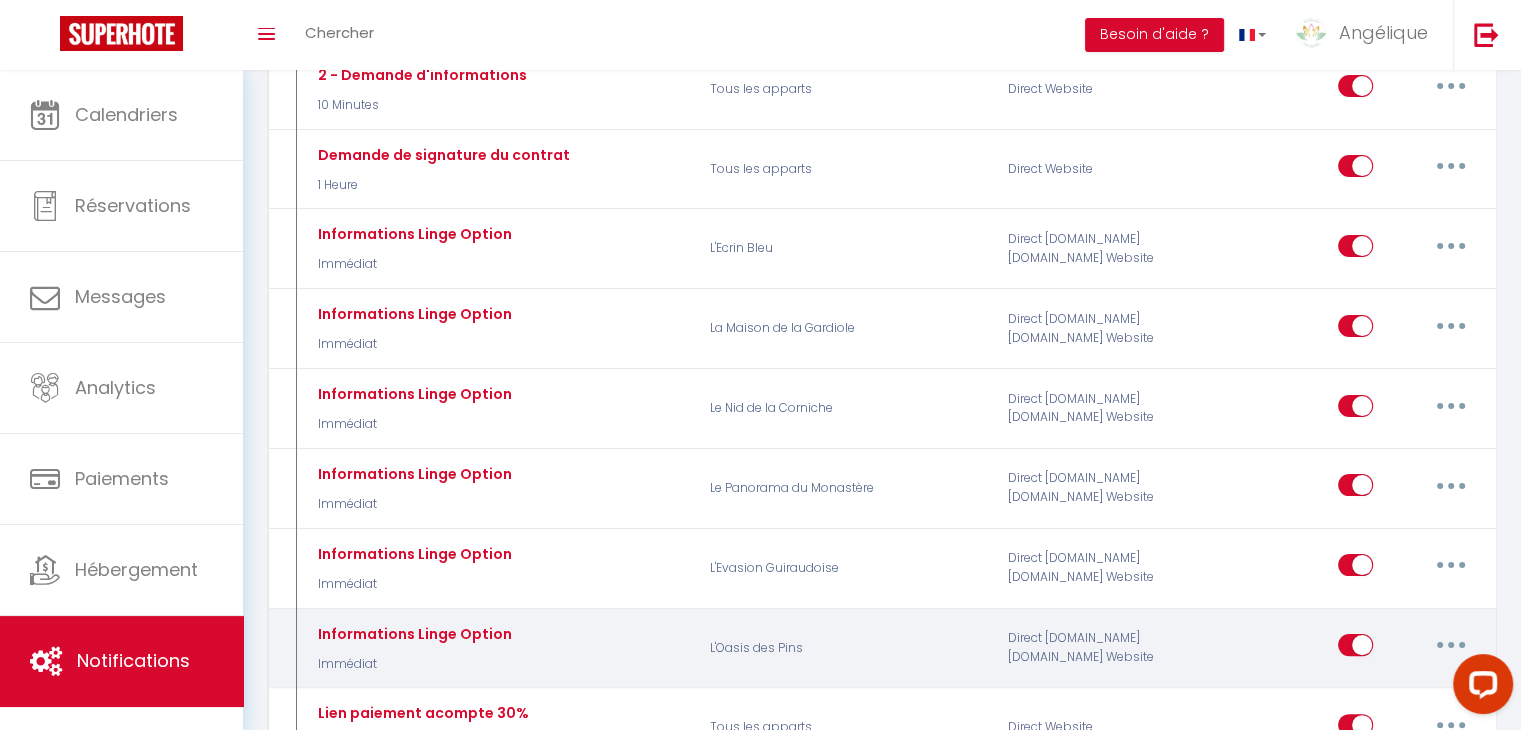 scroll, scrollTop: 100, scrollLeft: 0, axis: vertical 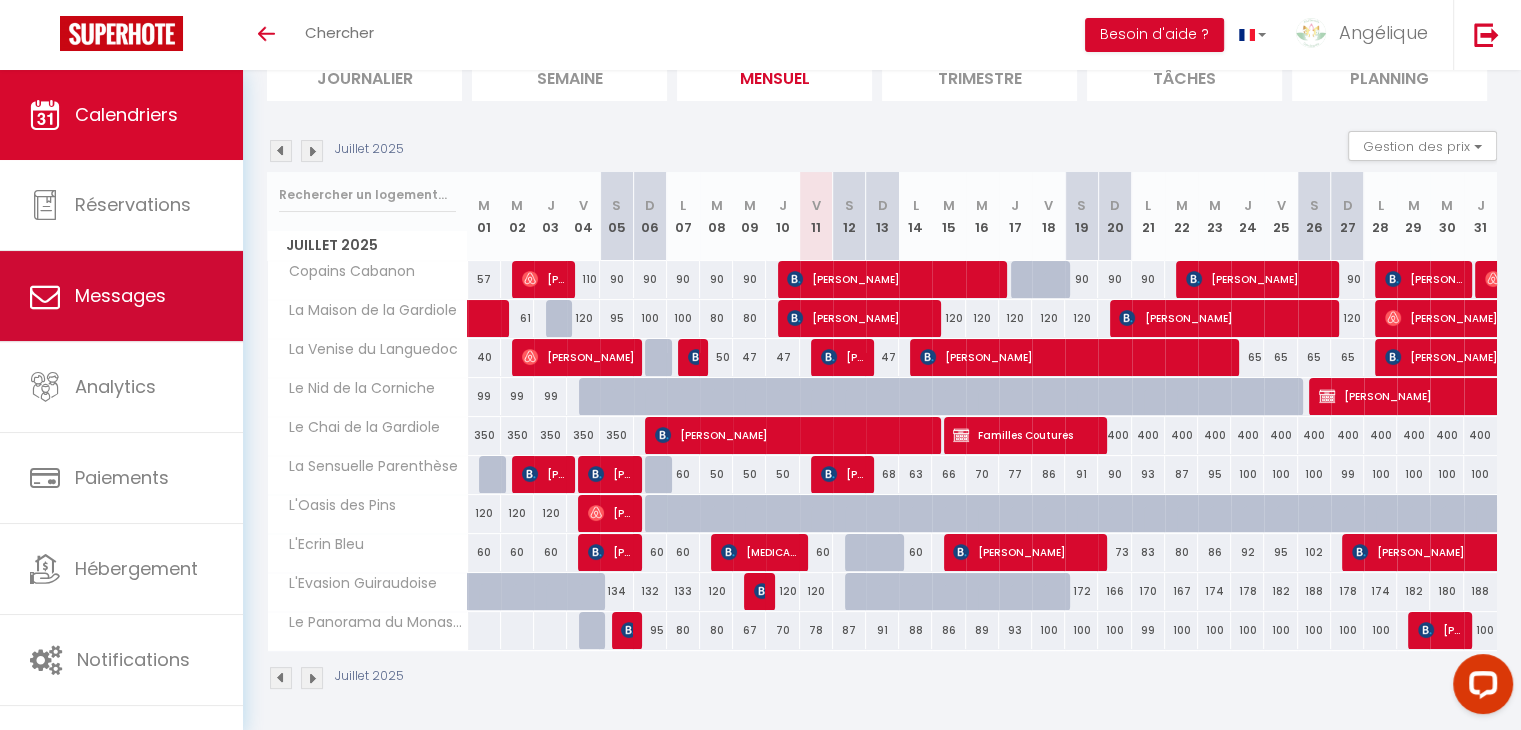 click on "Messages" at bounding box center [121, 296] 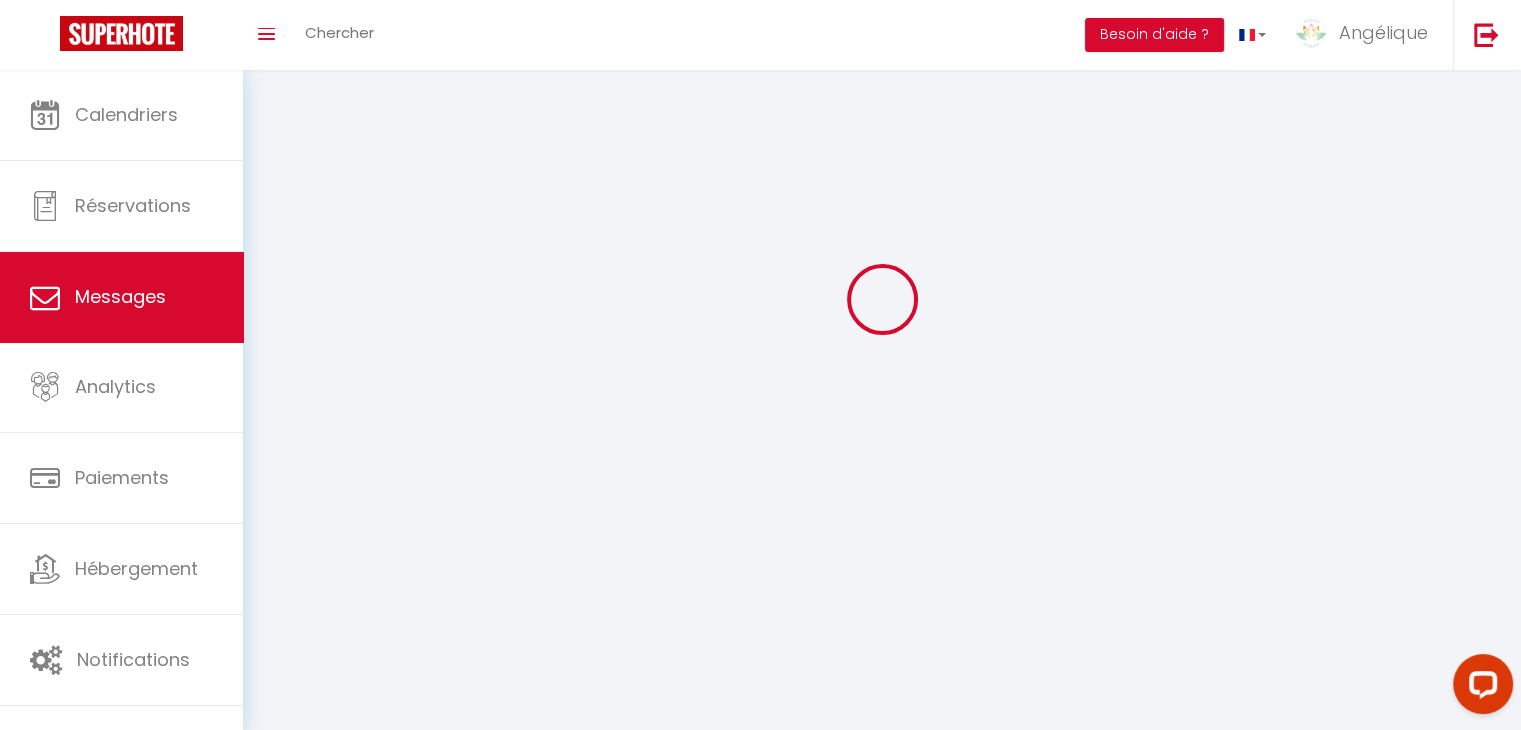 scroll, scrollTop: 0, scrollLeft: 0, axis: both 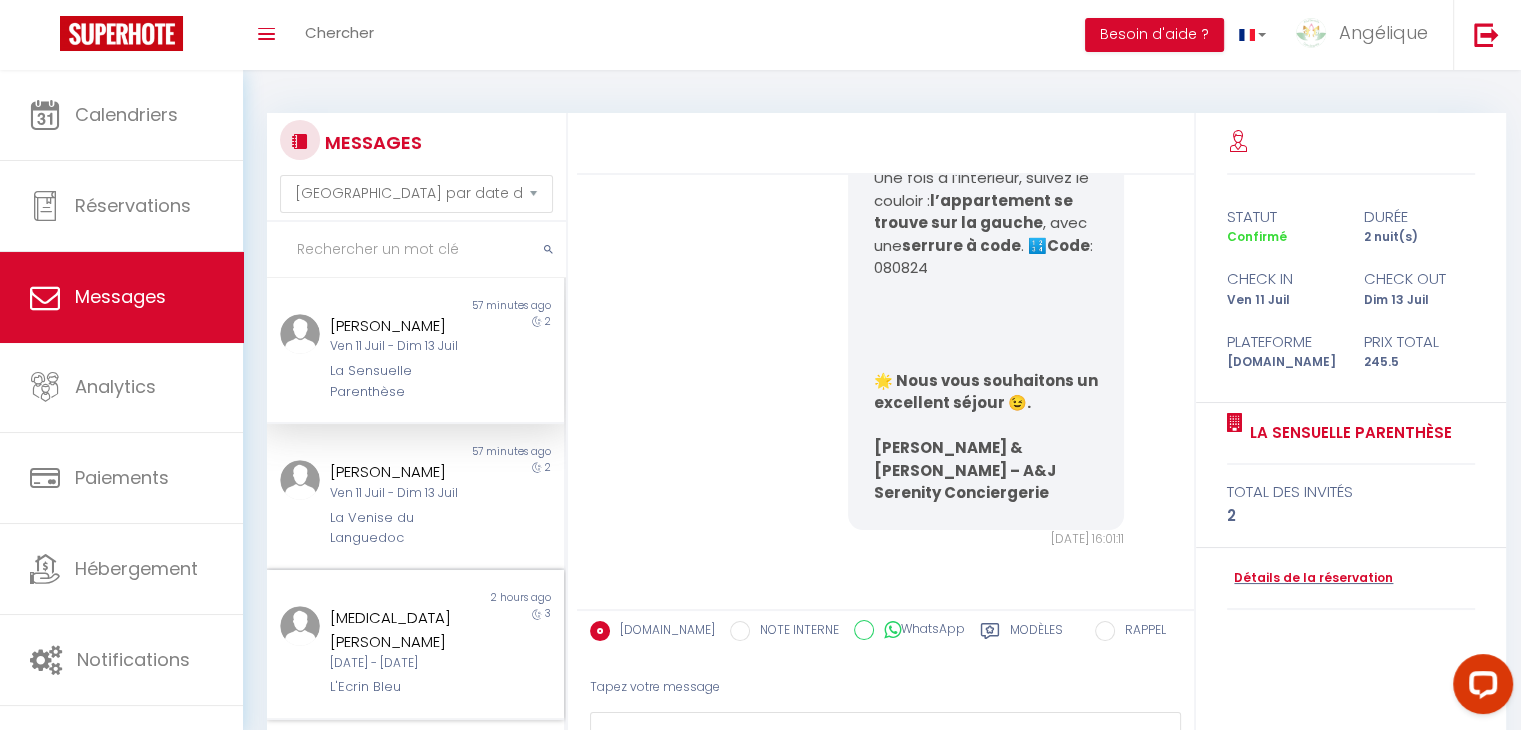 click on "[MEDICAL_DATA][PERSON_NAME]" at bounding box center (403, 629) 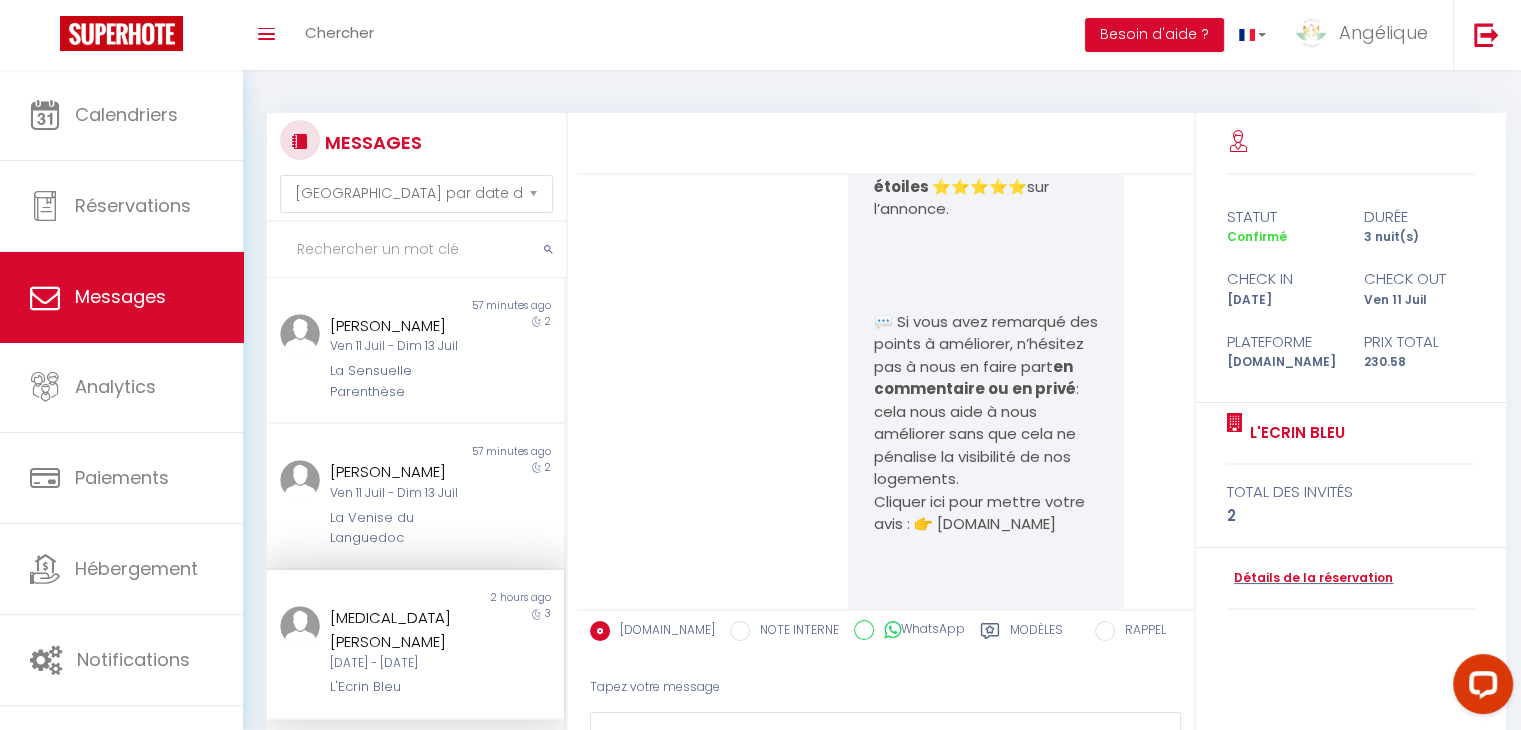 scroll, scrollTop: 13566, scrollLeft: 0, axis: vertical 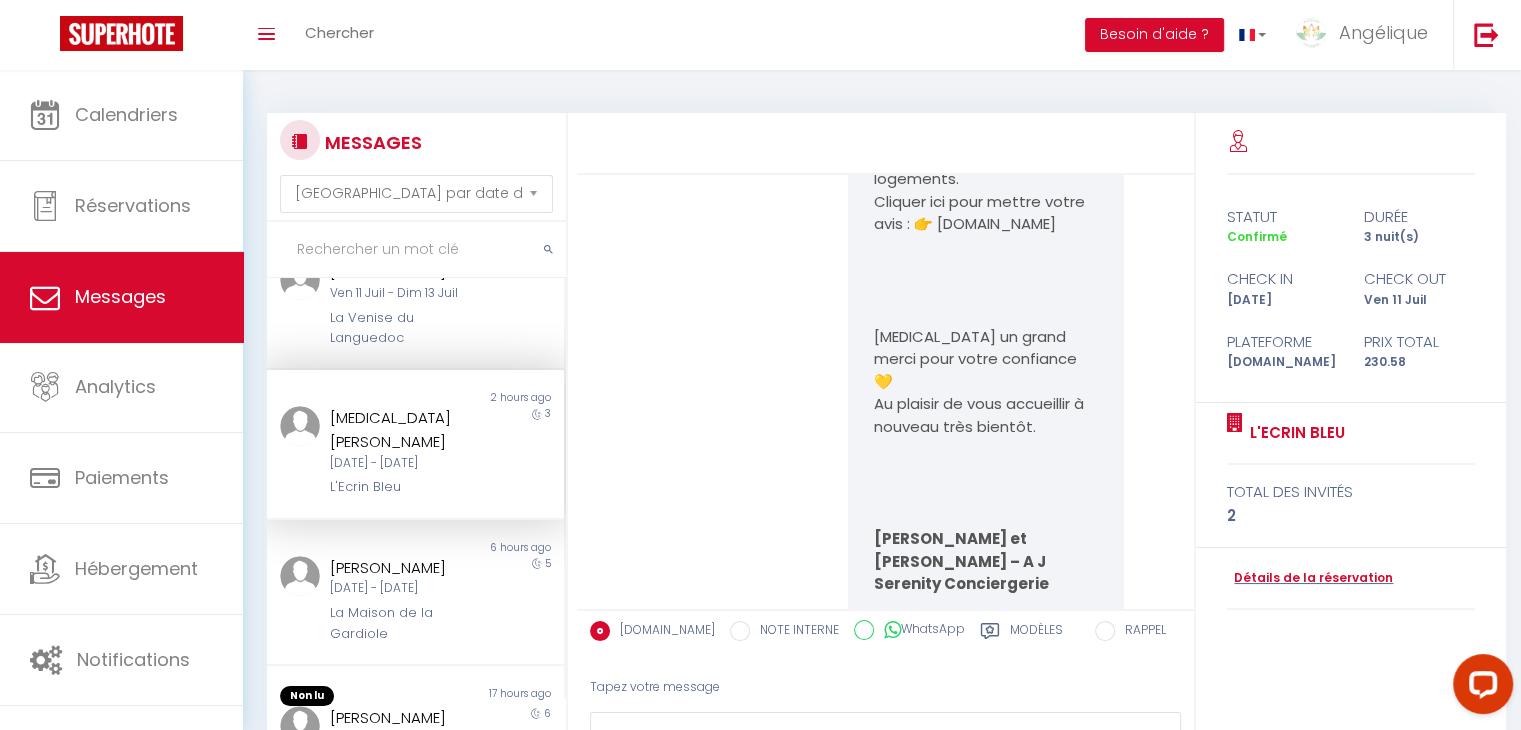 click on "alexia willshire   Mar 08 Juil - Ven 11 Juil   L'Ecrin Bleu" at bounding box center [402, 451] 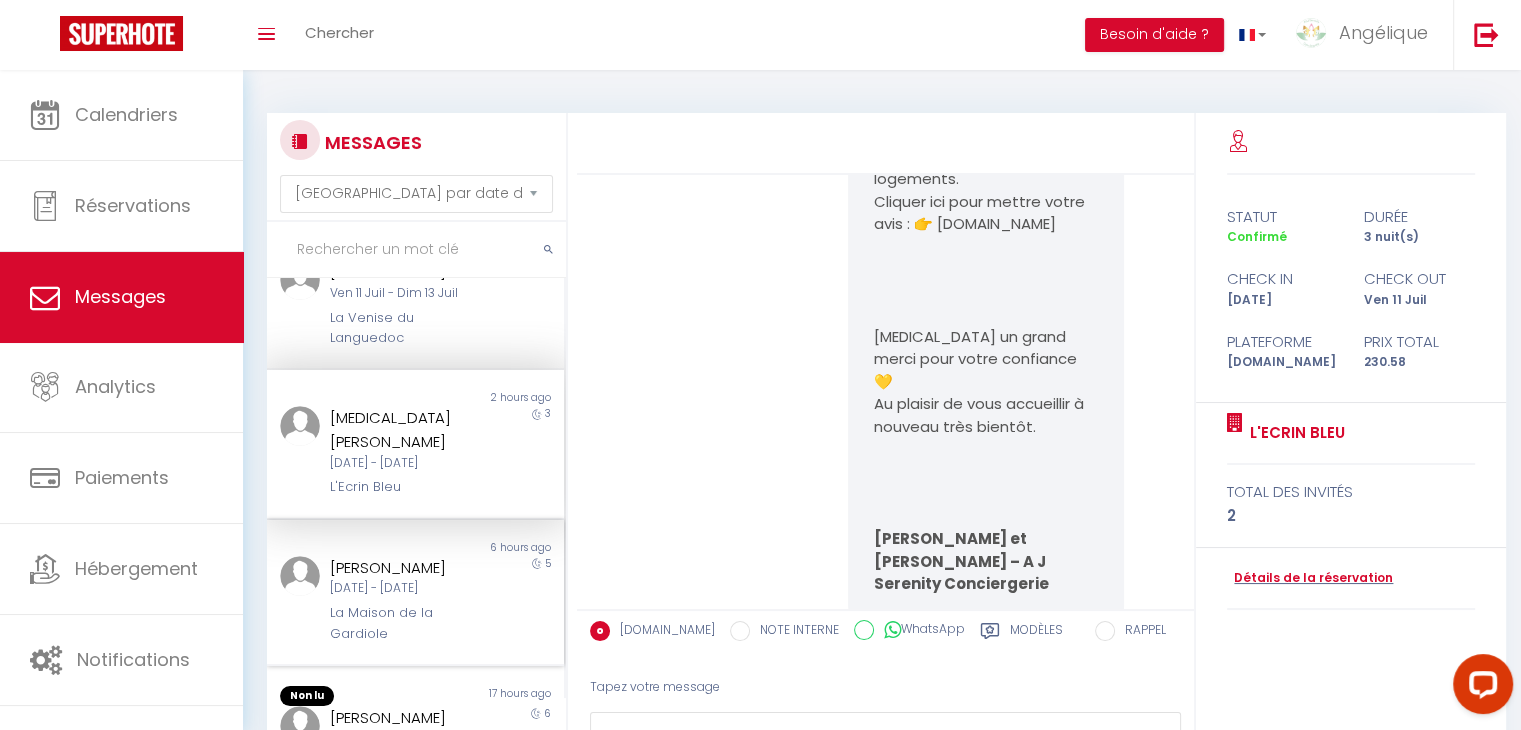 click on "[PERSON_NAME]" at bounding box center (403, 568) 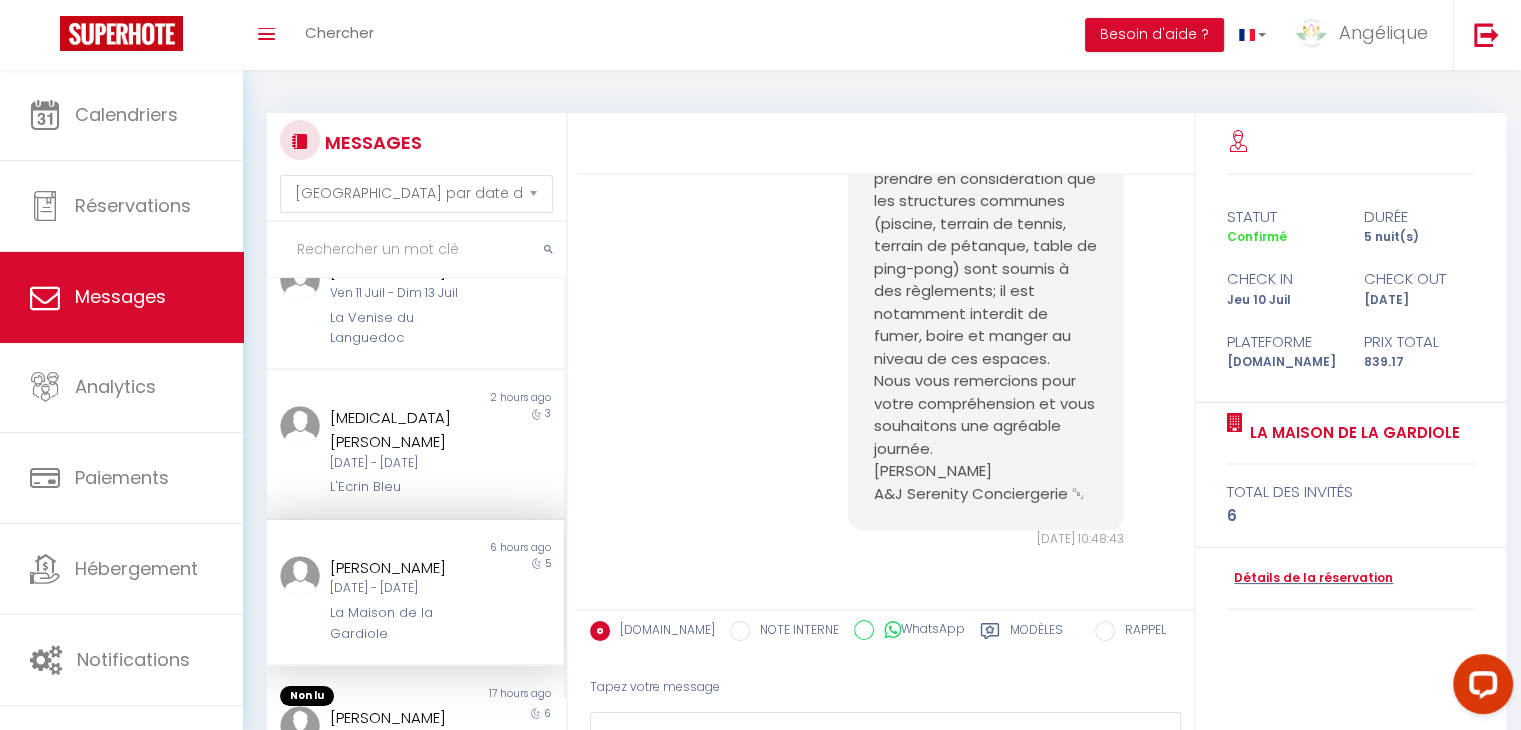 scroll, scrollTop: 11405, scrollLeft: 0, axis: vertical 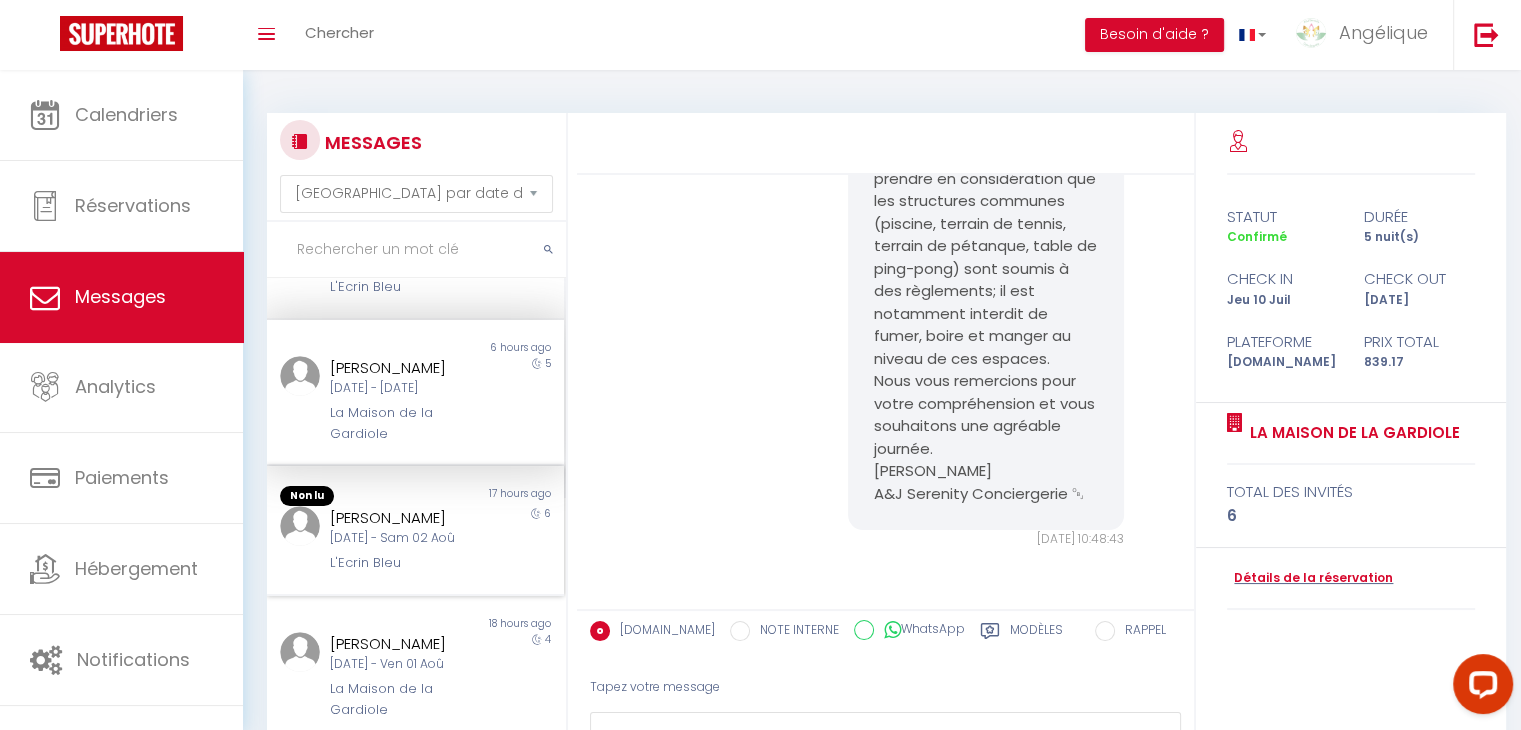 click on "[DATE] - Sam 02 Aoû" at bounding box center (403, 538) 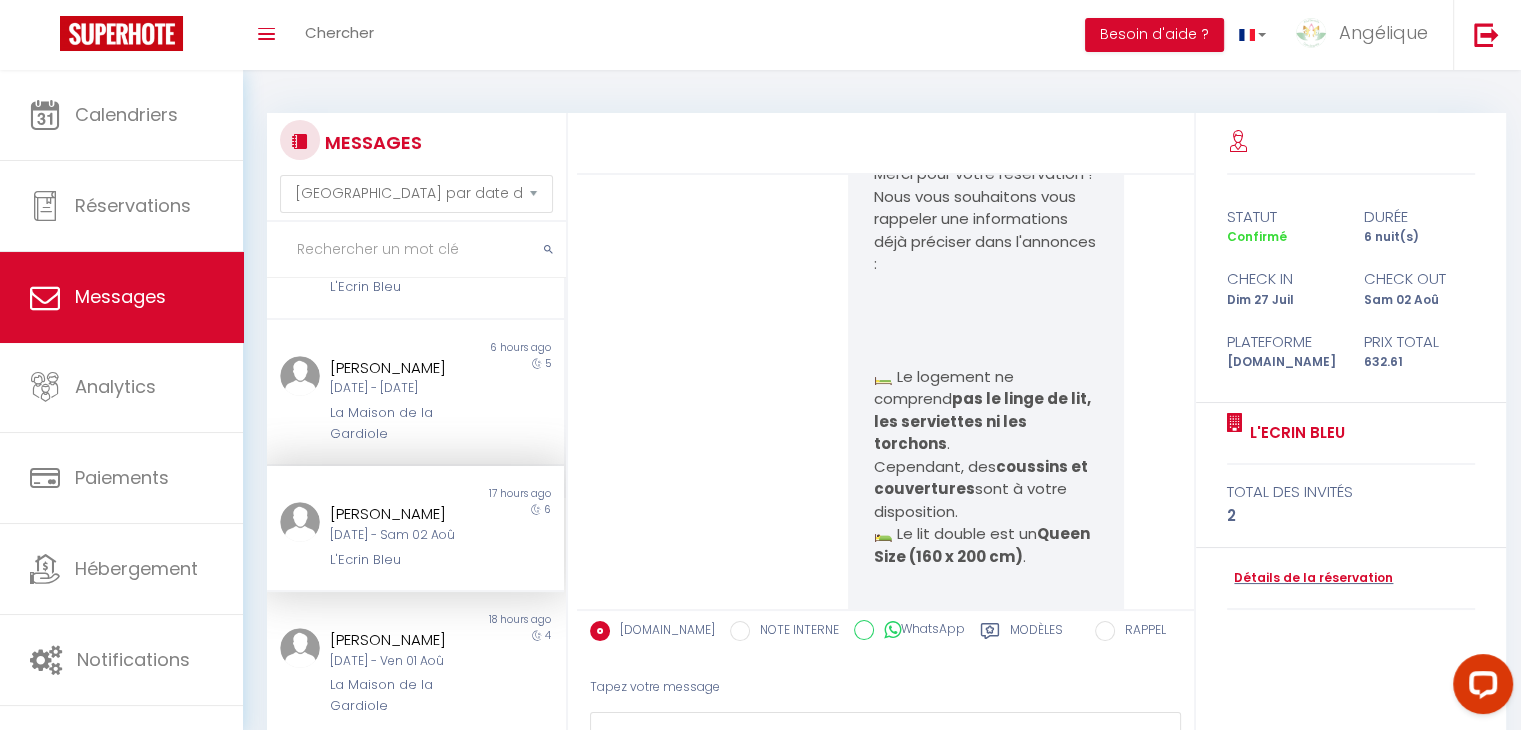 scroll, scrollTop: 200, scrollLeft: 0, axis: vertical 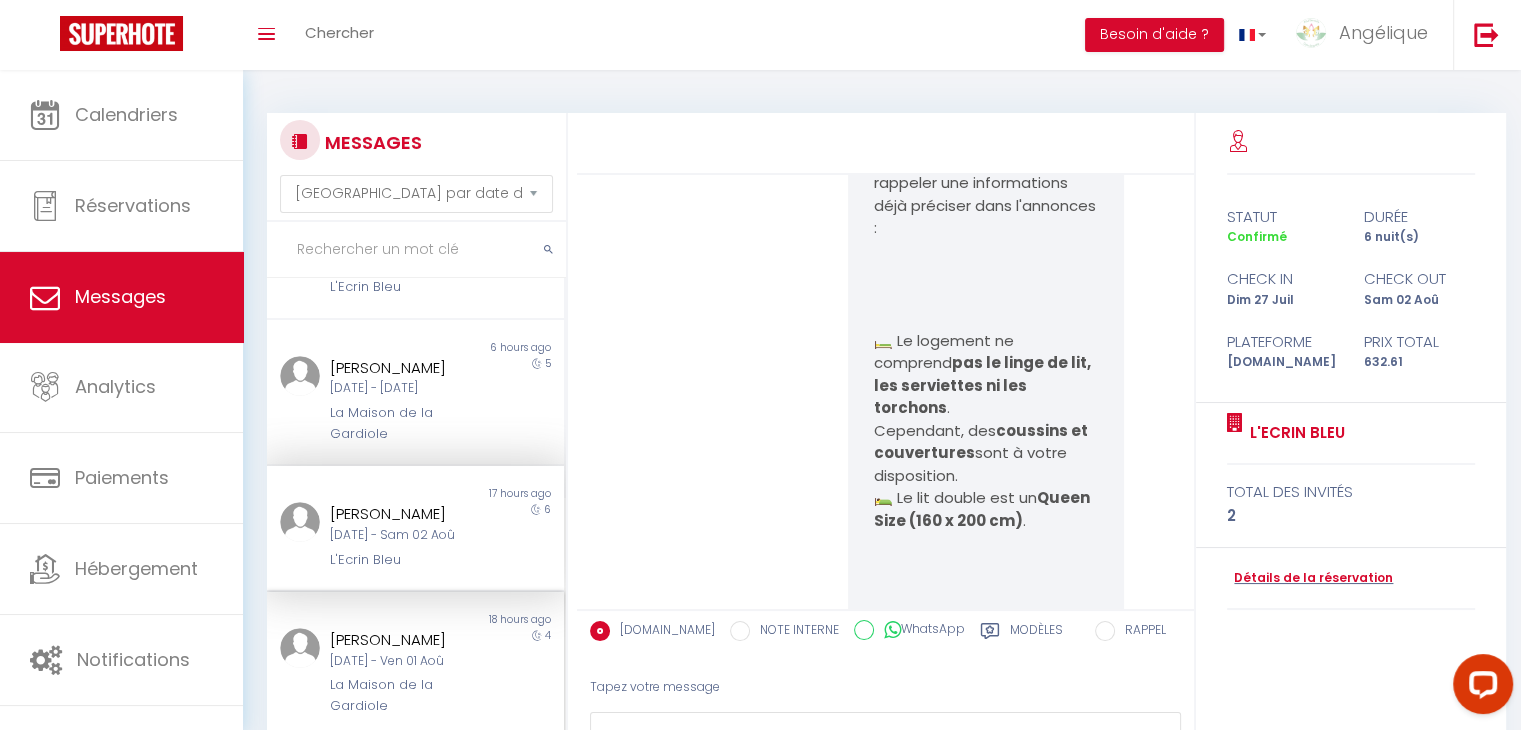 click on "[DATE] - Ven 01 Aoû" at bounding box center (403, 661) 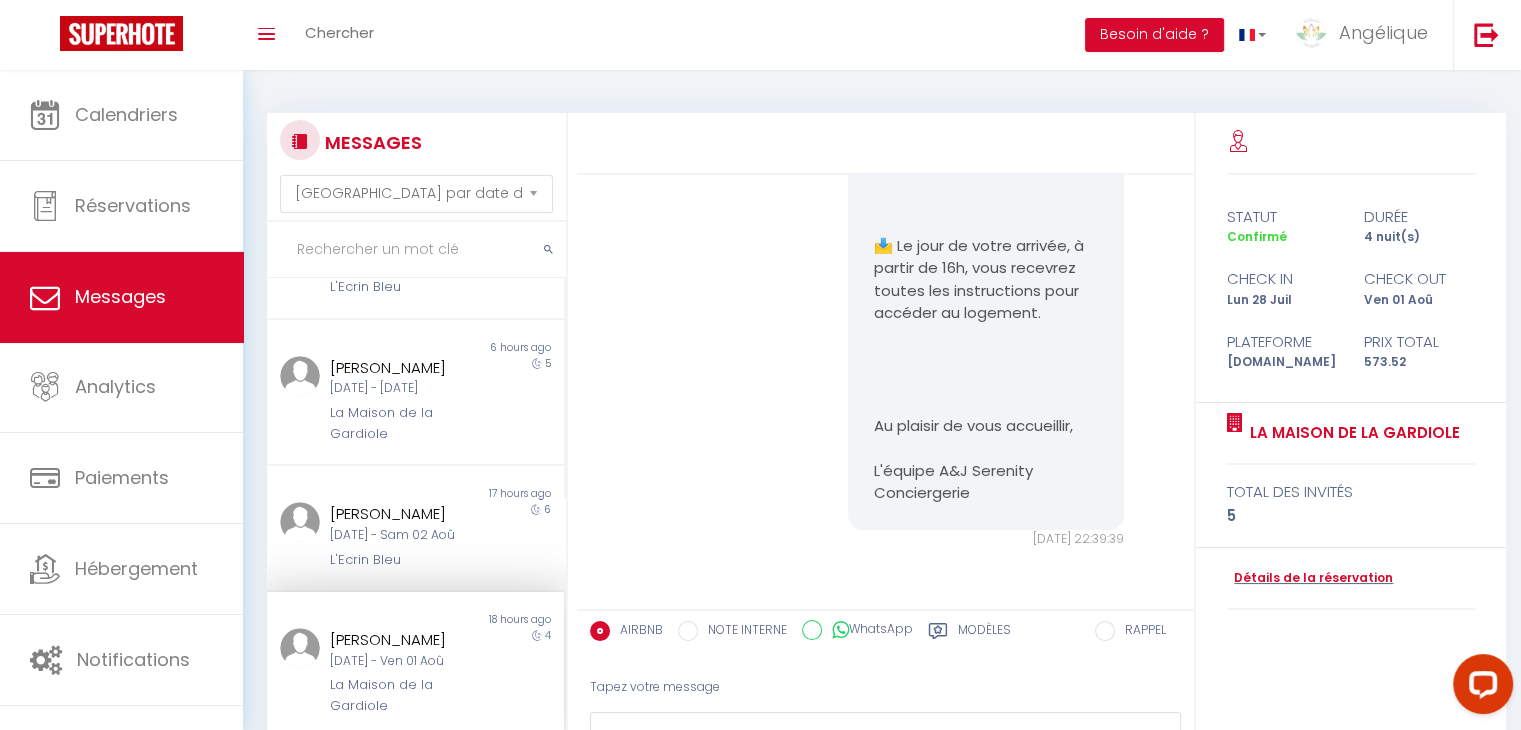 scroll, scrollTop: 3068, scrollLeft: 0, axis: vertical 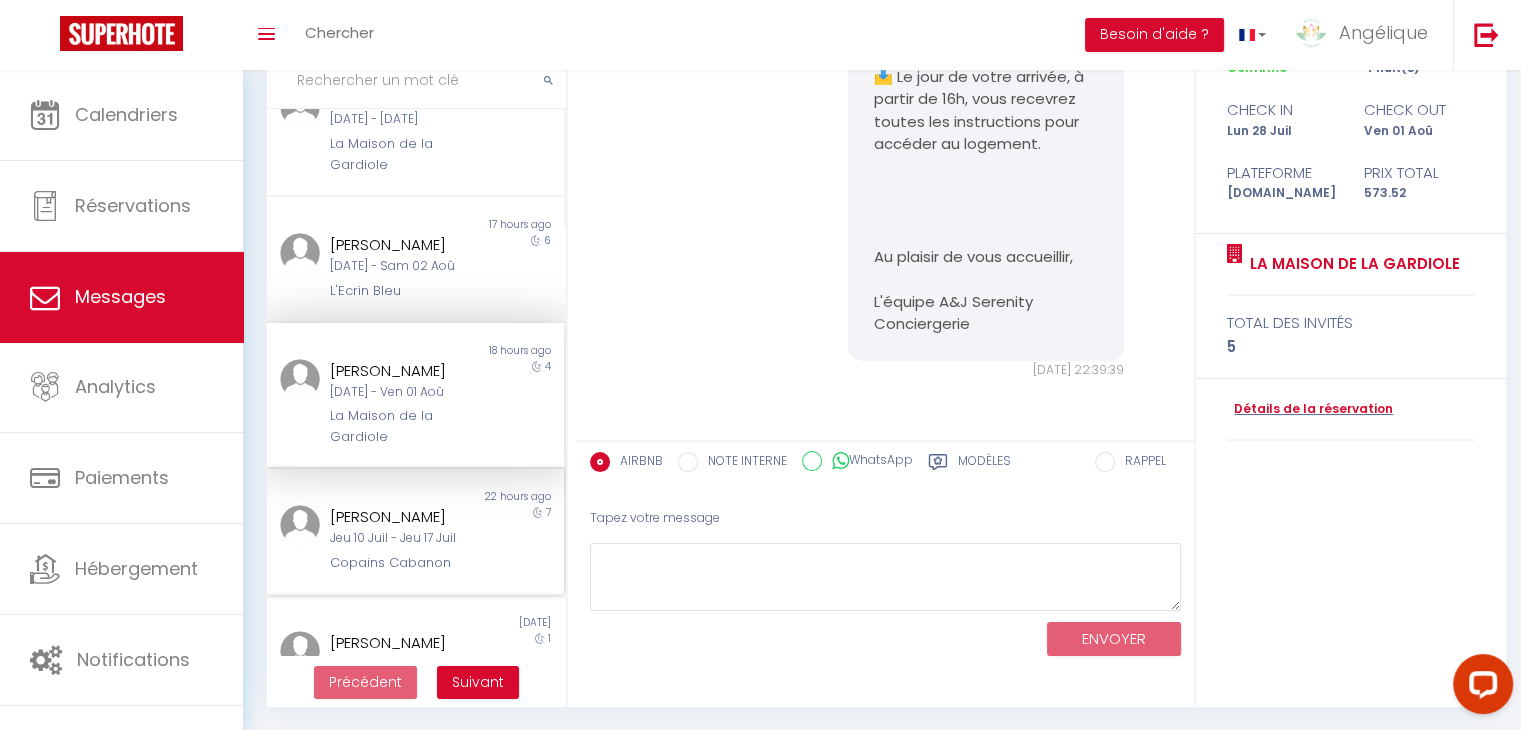 click on "Jeu 10 Juil - Jeu 17 Juil" at bounding box center [403, 538] 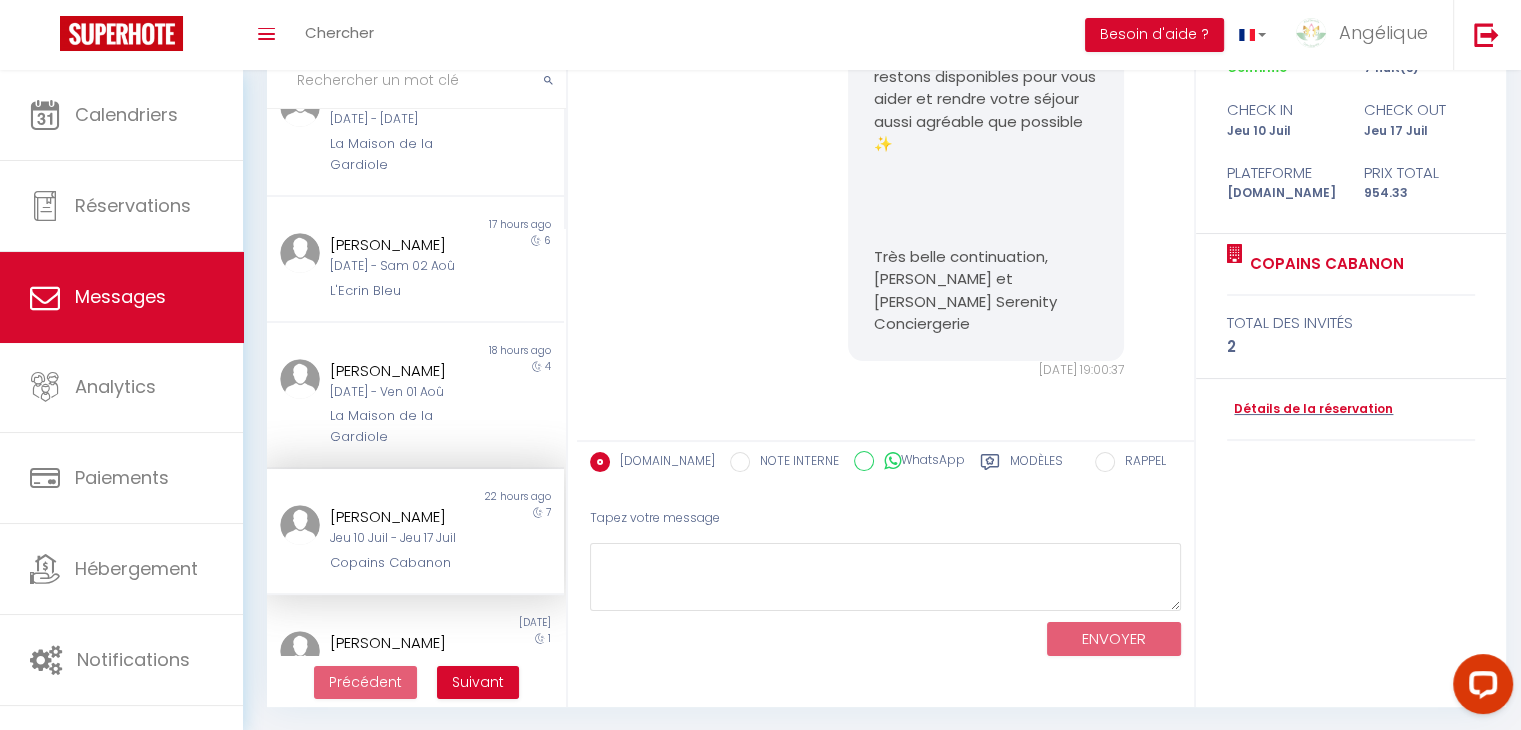 scroll, scrollTop: 4976, scrollLeft: 0, axis: vertical 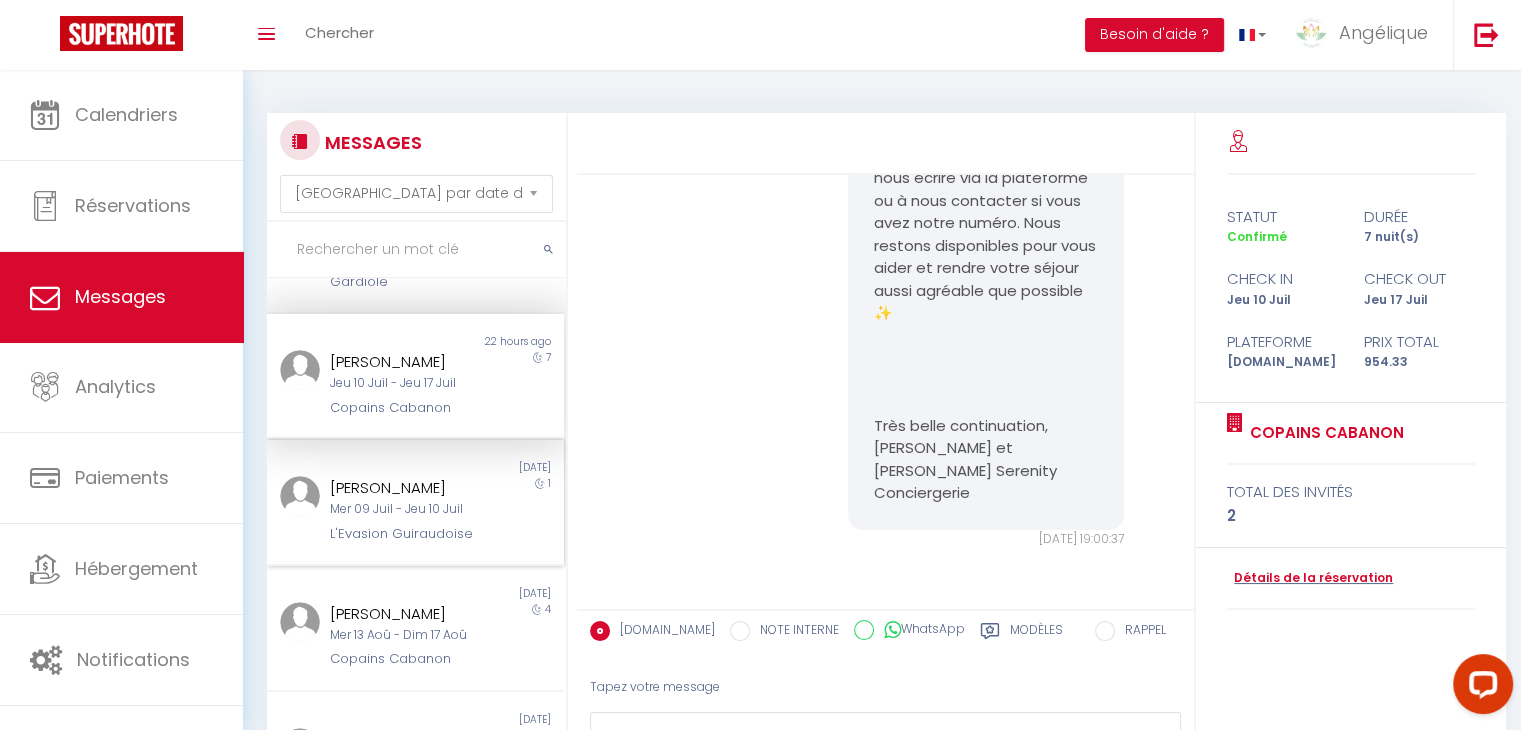 click on "Mer 09 Juil - Jeu 10 Juil" at bounding box center (403, 509) 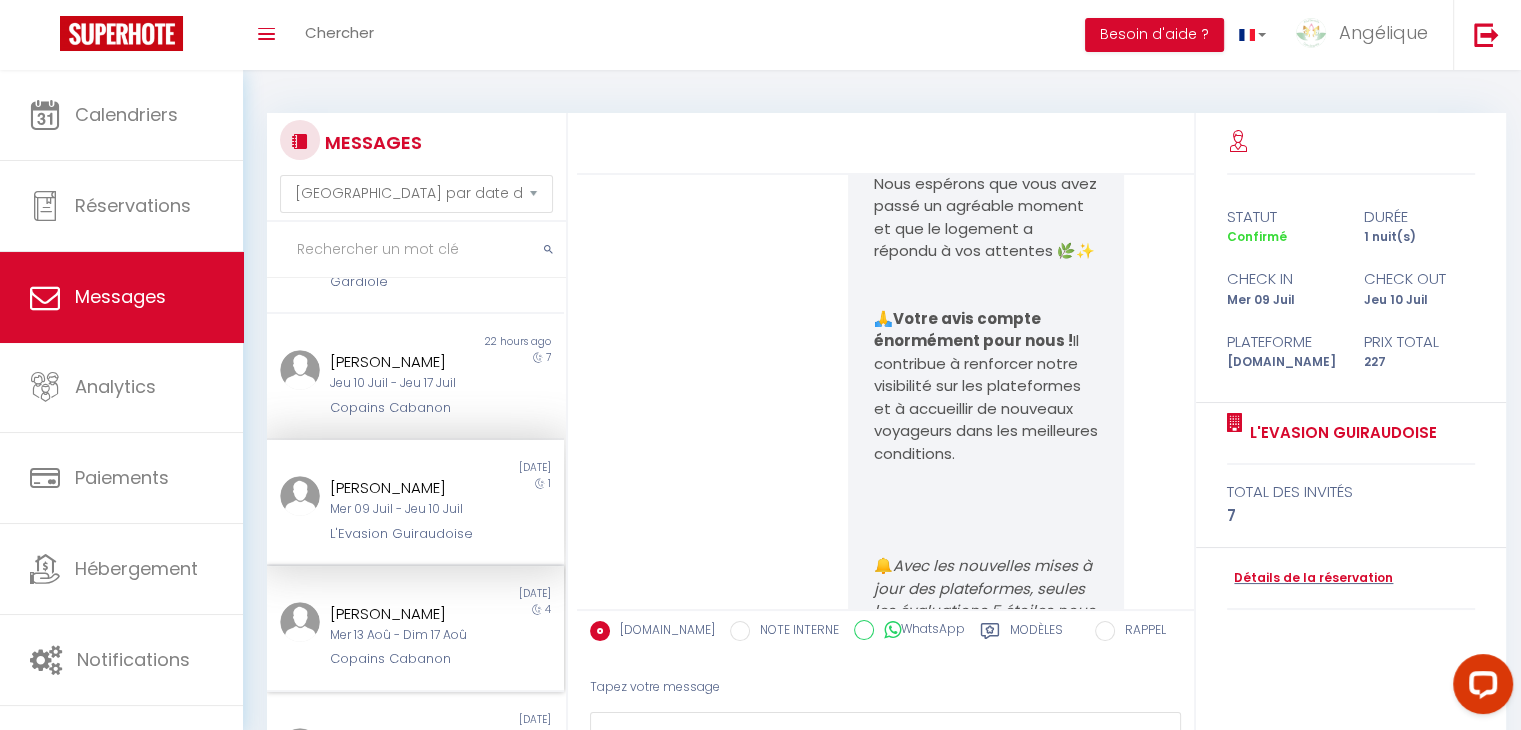 scroll, scrollTop: 9184, scrollLeft: 0, axis: vertical 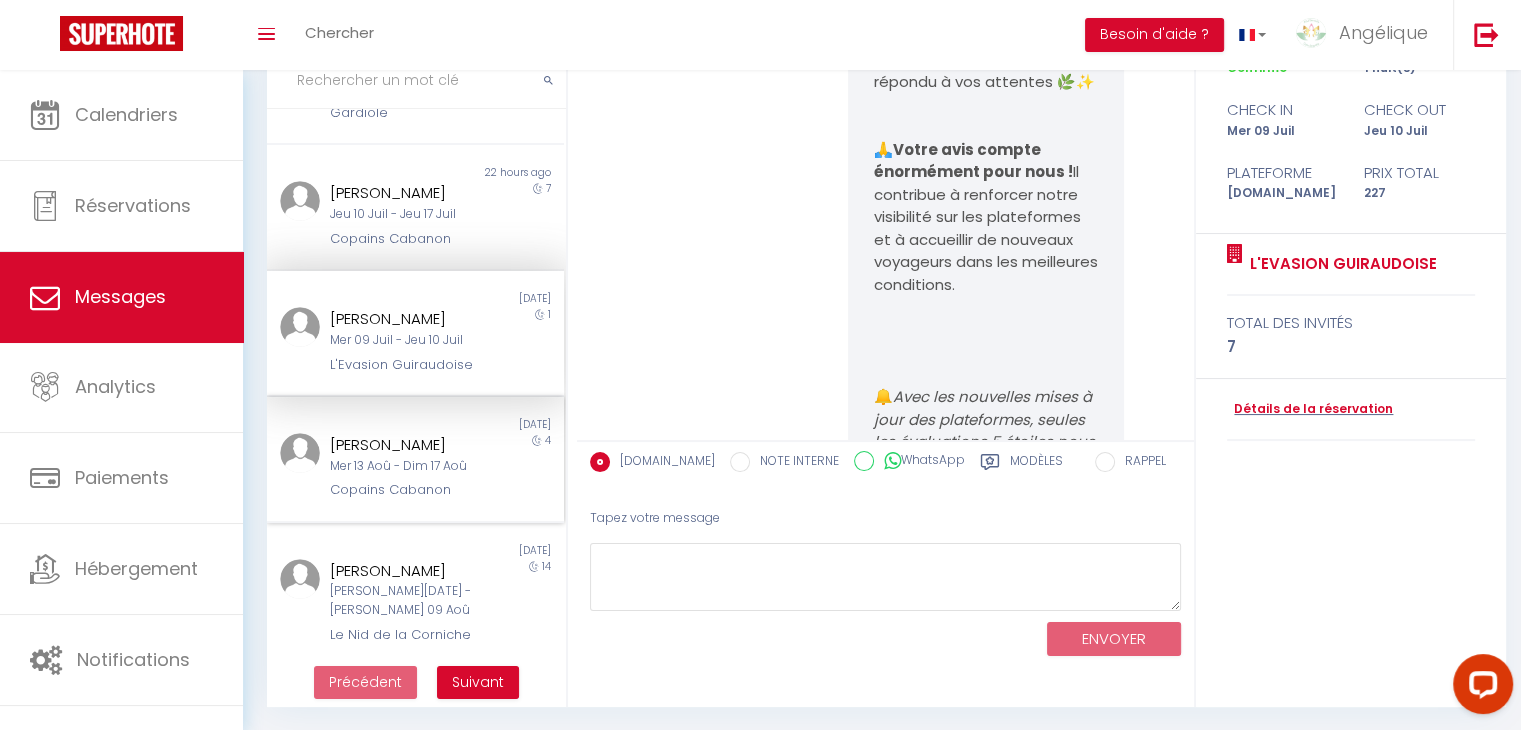 click on "Mer 13 Aoû - Dim 17 Aoû" at bounding box center (403, 466) 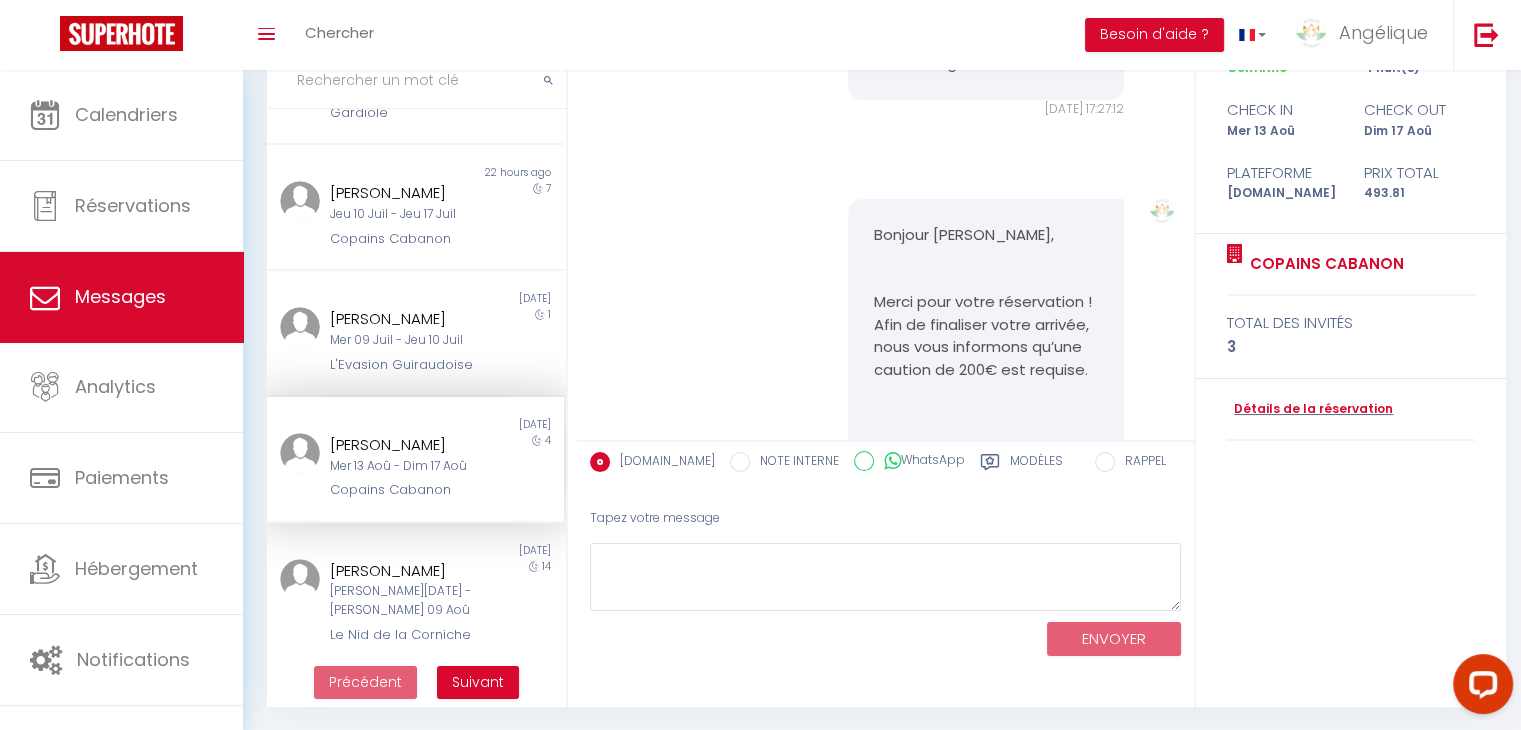 scroll, scrollTop: 380, scrollLeft: 0, axis: vertical 